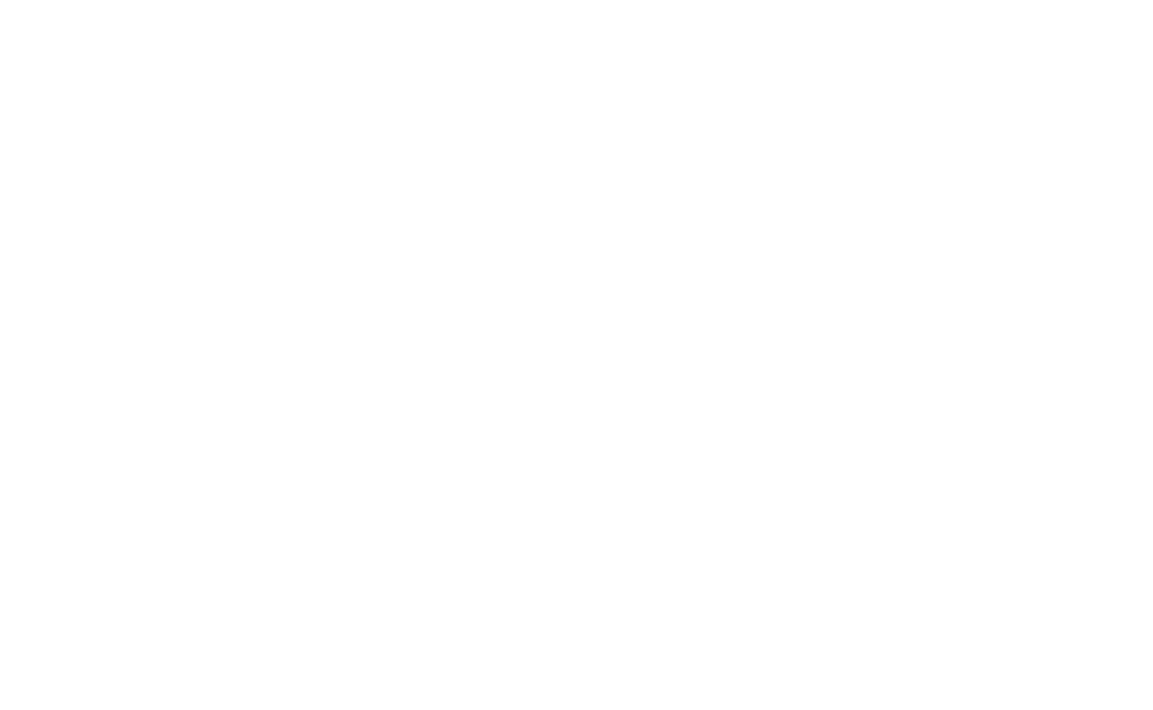 scroll, scrollTop: 0, scrollLeft: 0, axis: both 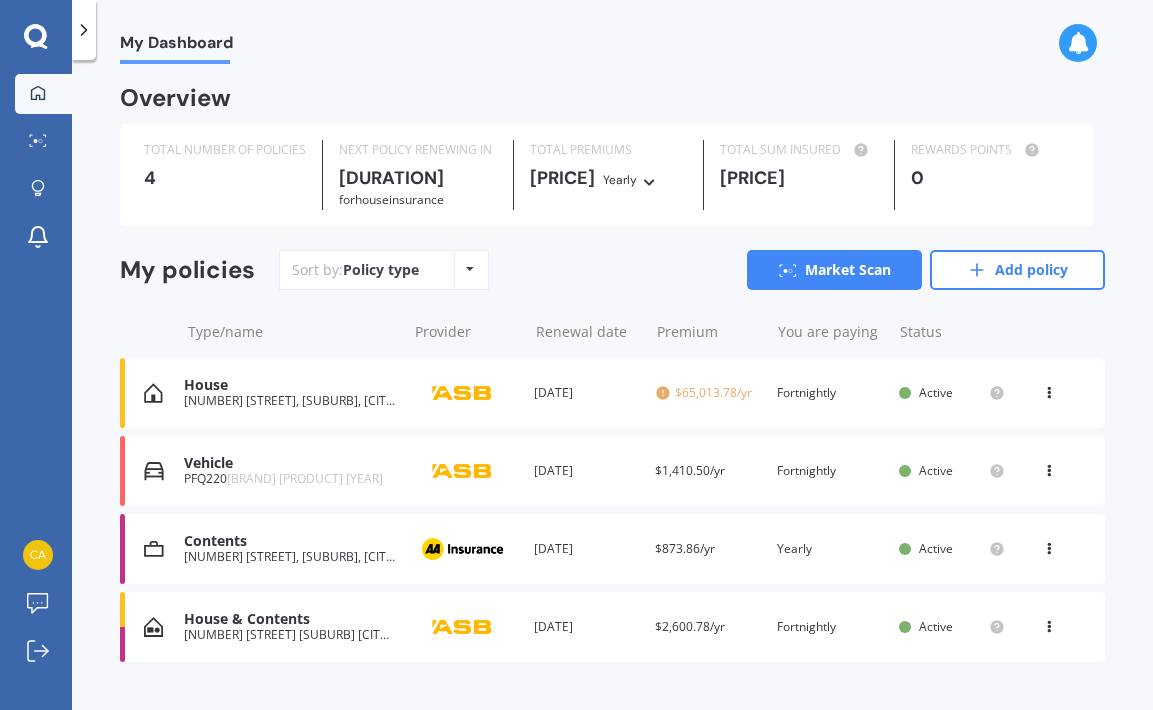 click at bounding box center [1049, 389] 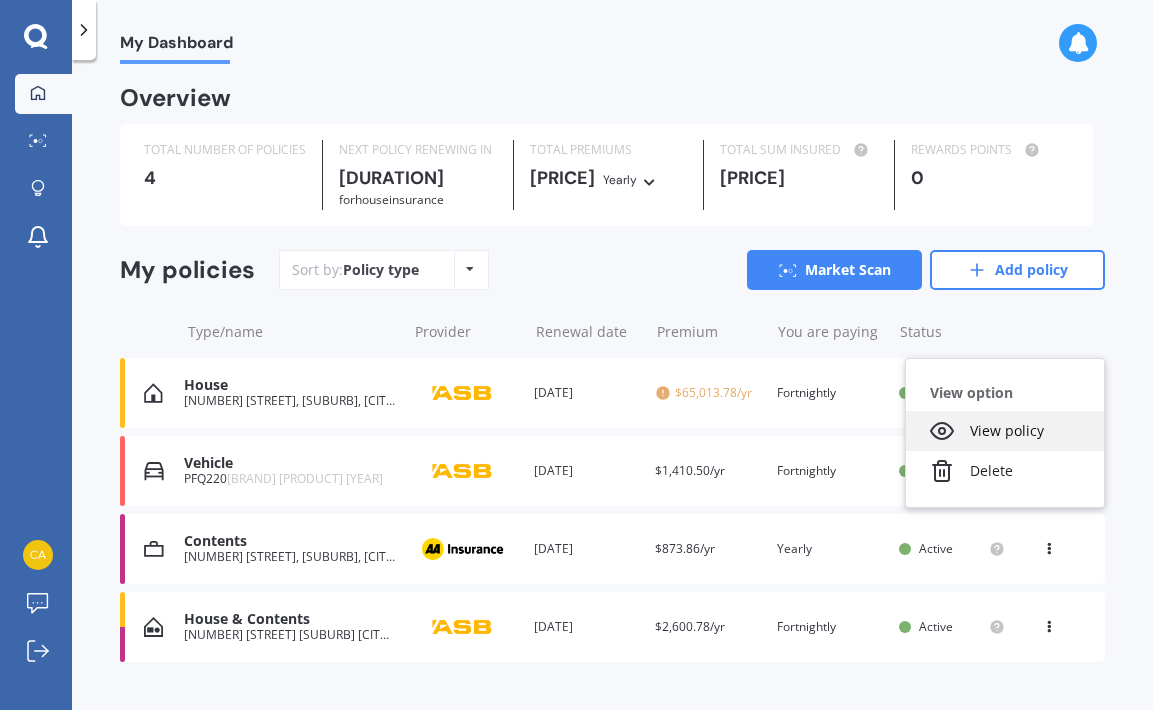 click on "View policy" at bounding box center (1005, 431) 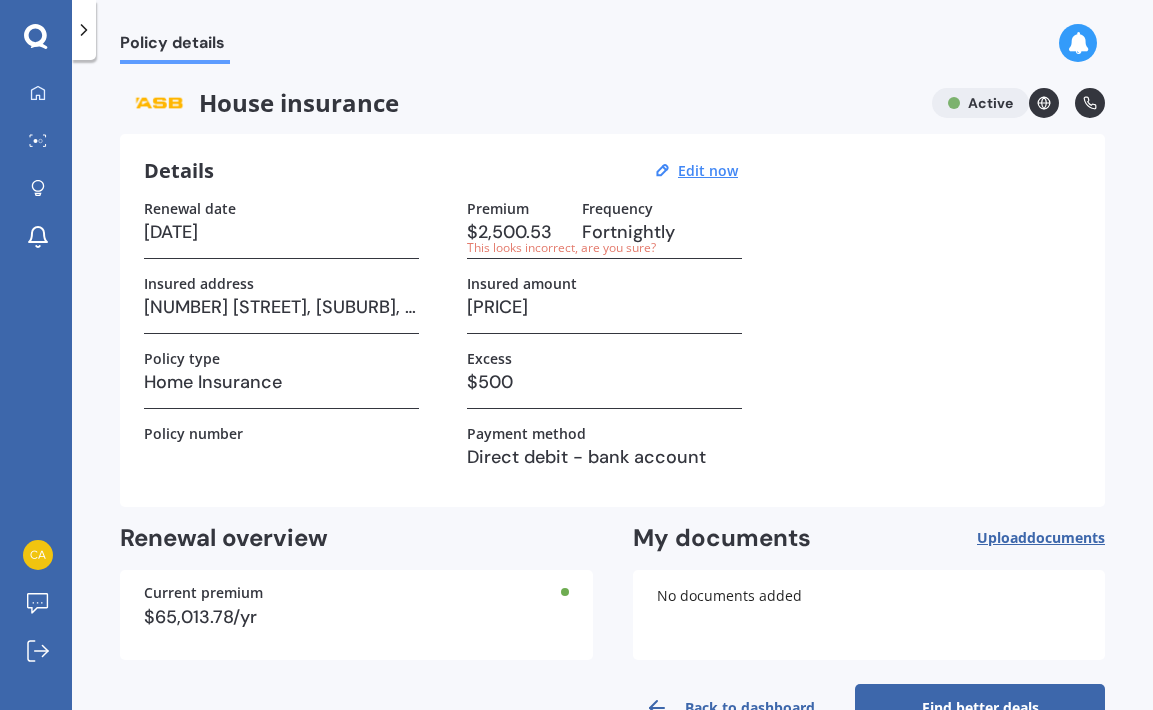 scroll, scrollTop: 57, scrollLeft: 0, axis: vertical 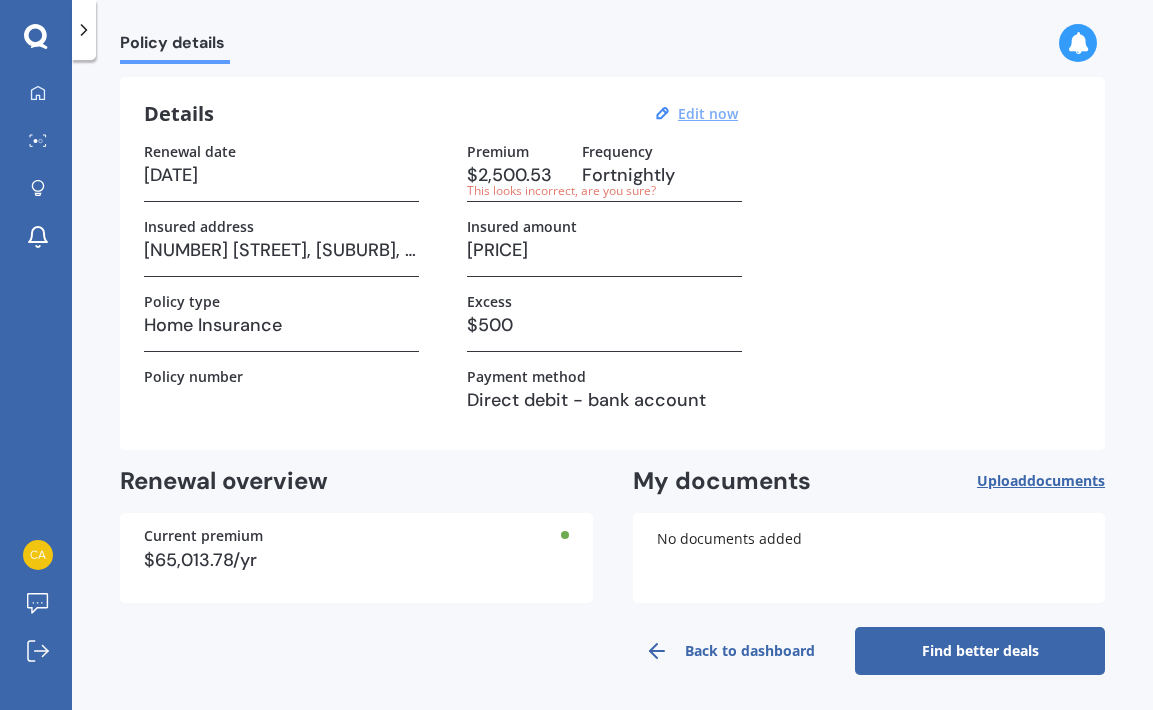 click on "Edit now" at bounding box center (708, 113) 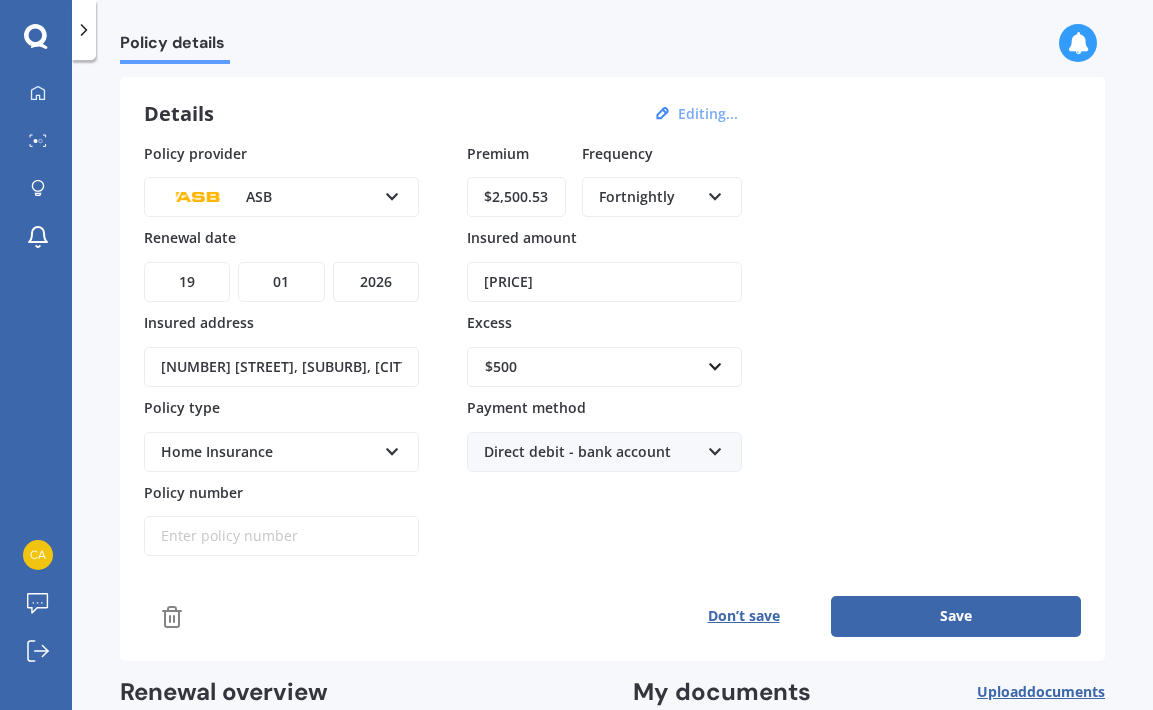 click on "$2,500.53" at bounding box center [516, 197] 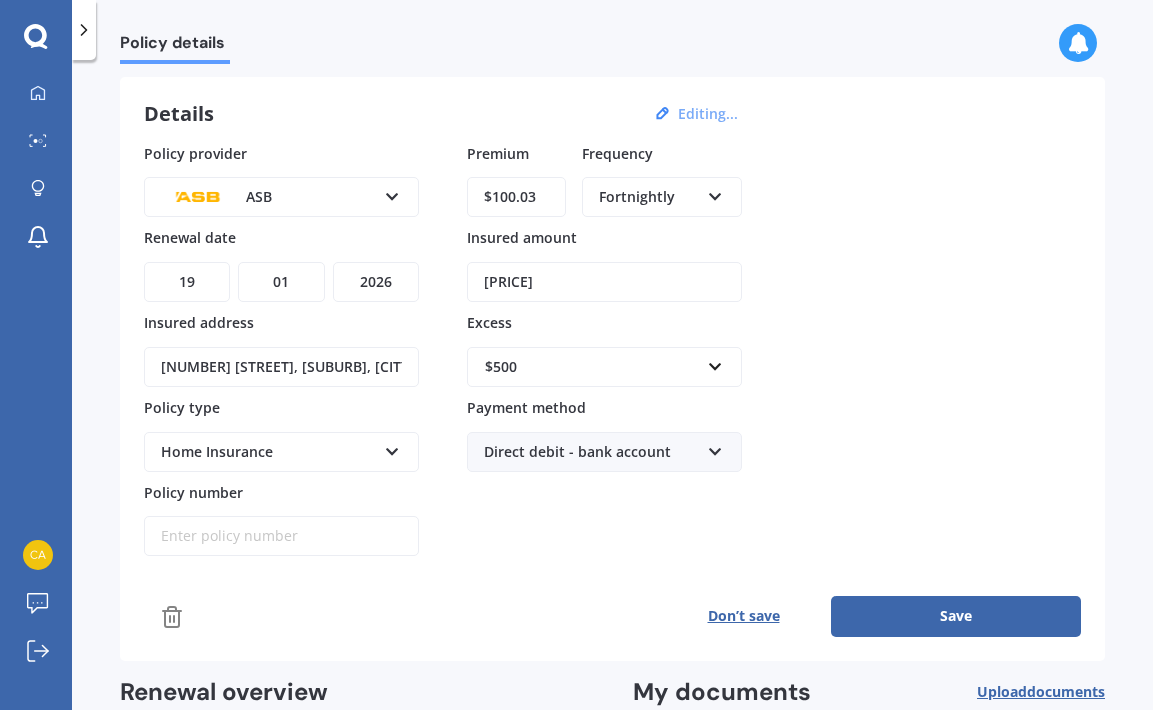 type on "$100.03" 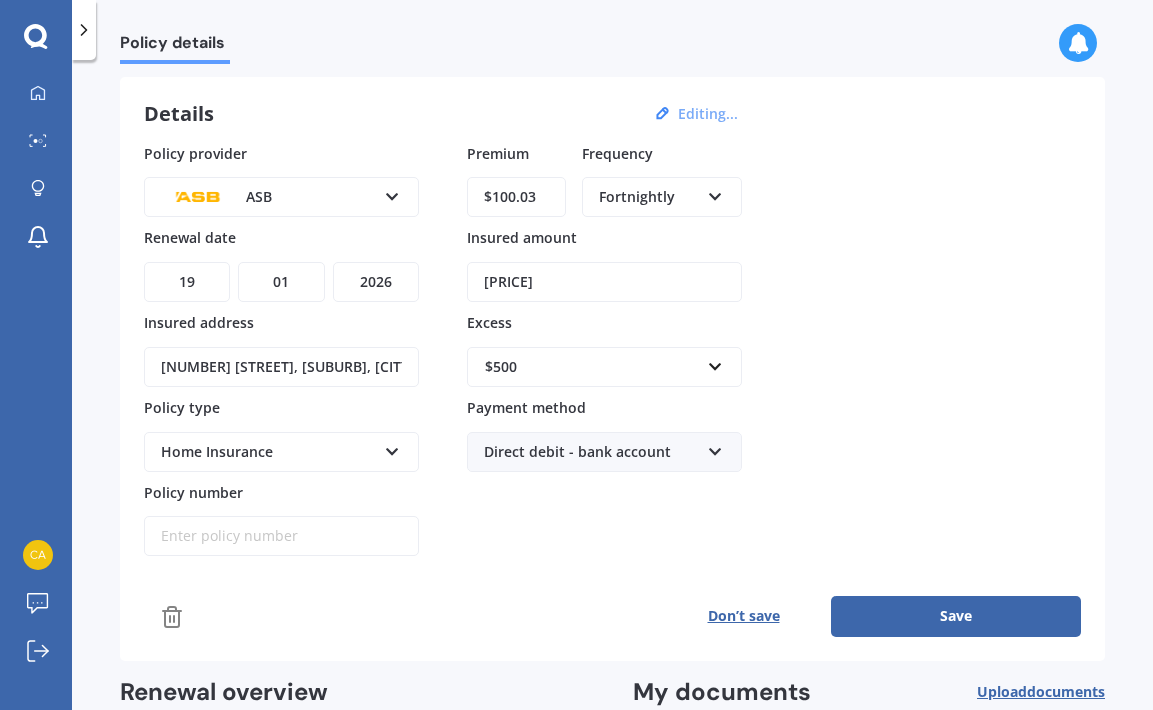 click on "Save" at bounding box center (956, 616) 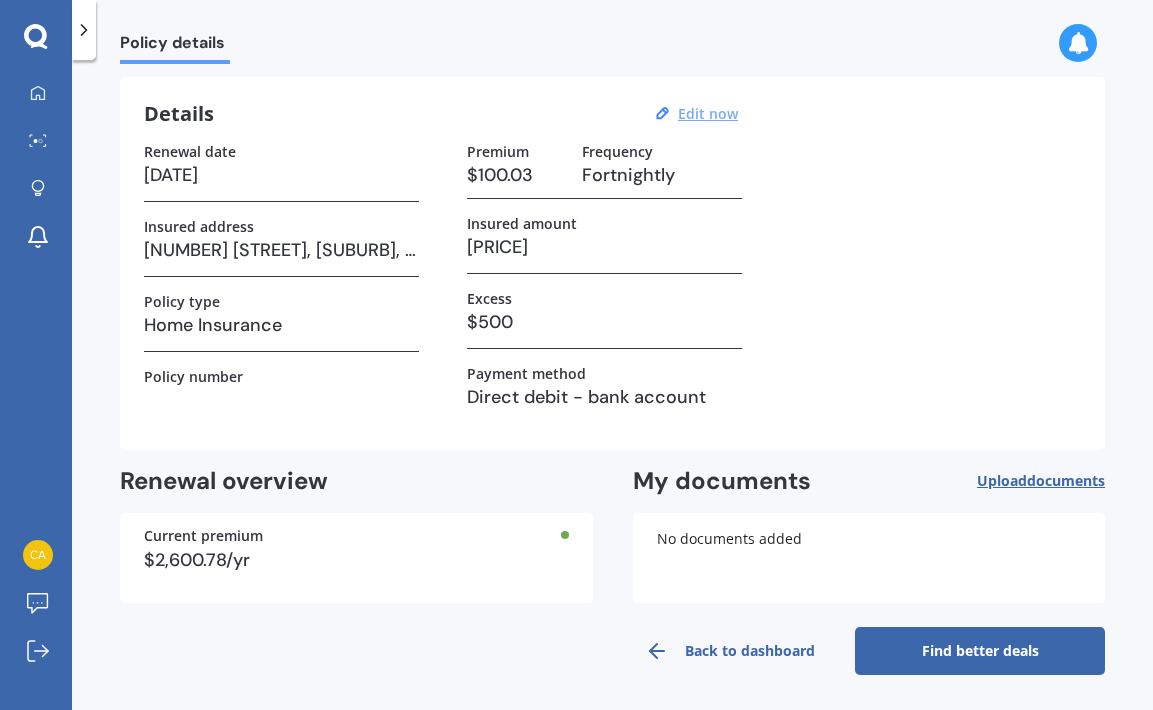 click on "Find better deals" at bounding box center (980, 651) 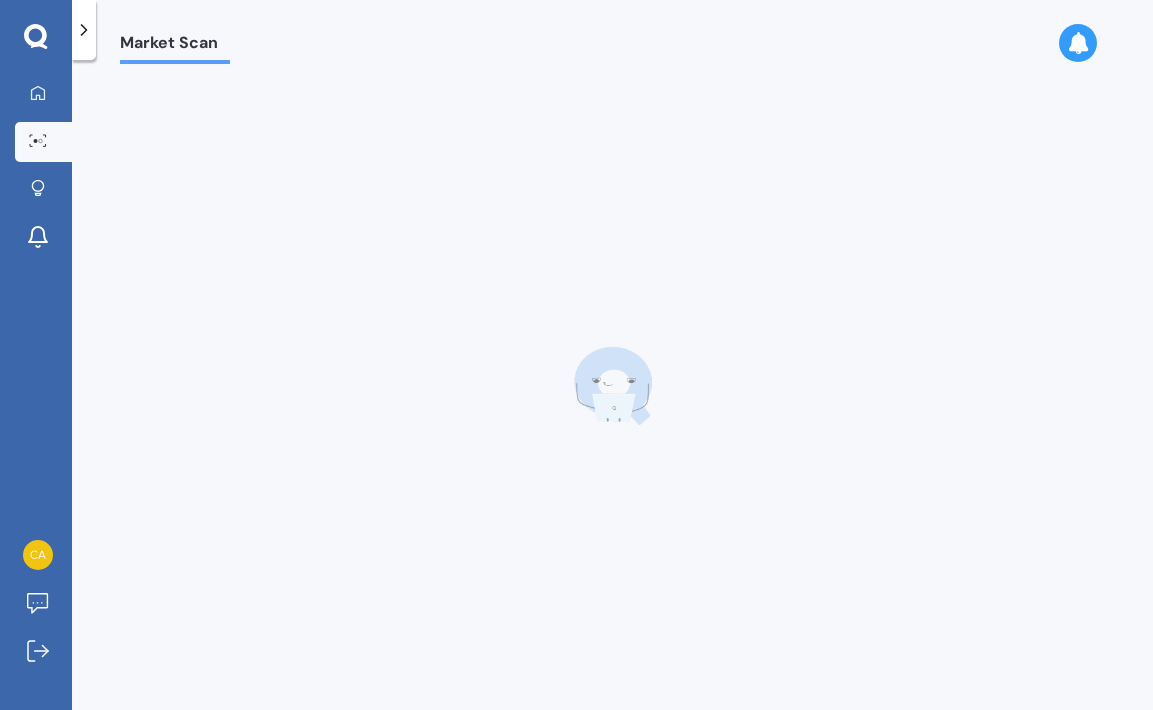 scroll, scrollTop: 0, scrollLeft: 0, axis: both 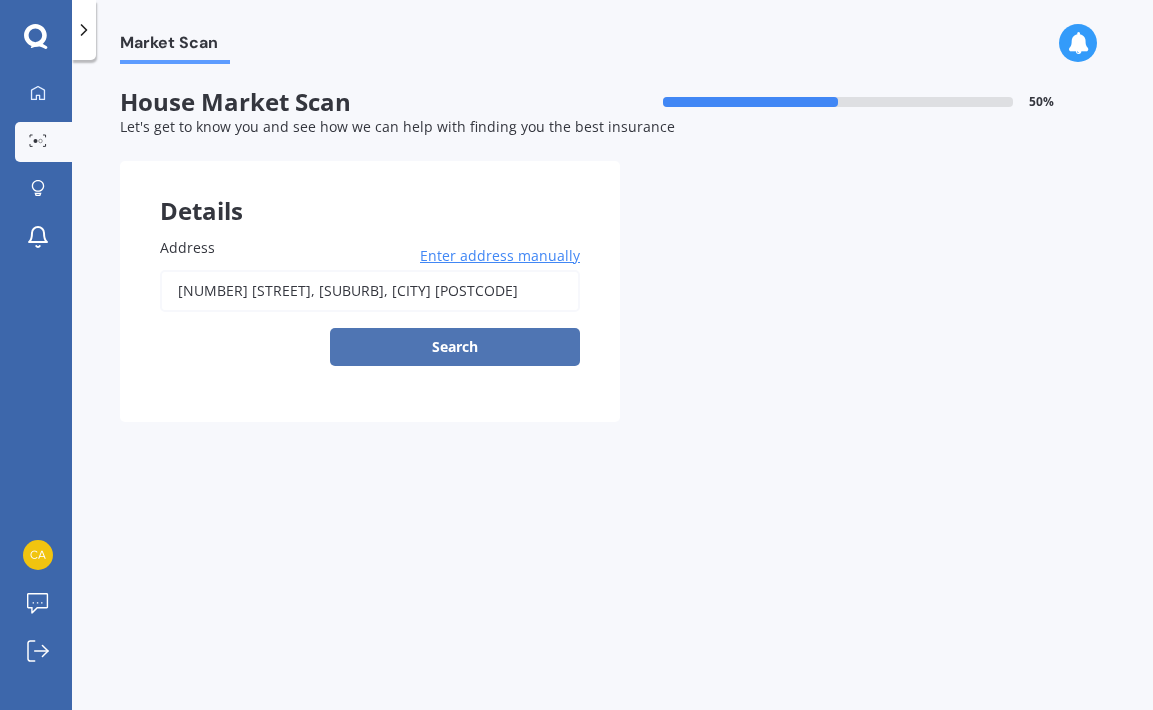 click on "Search" at bounding box center [455, 347] 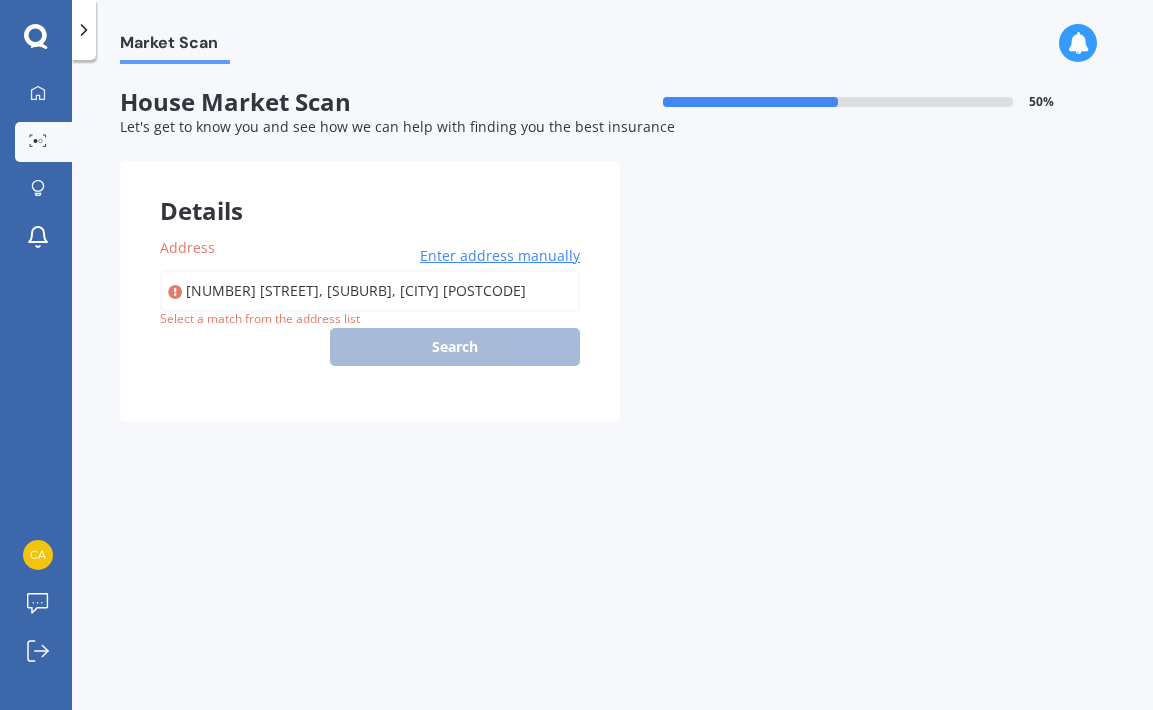 click on "[NUMBER] [STREET], [SUBURB], [CITY] [POSTCODE]" at bounding box center [370, 291] 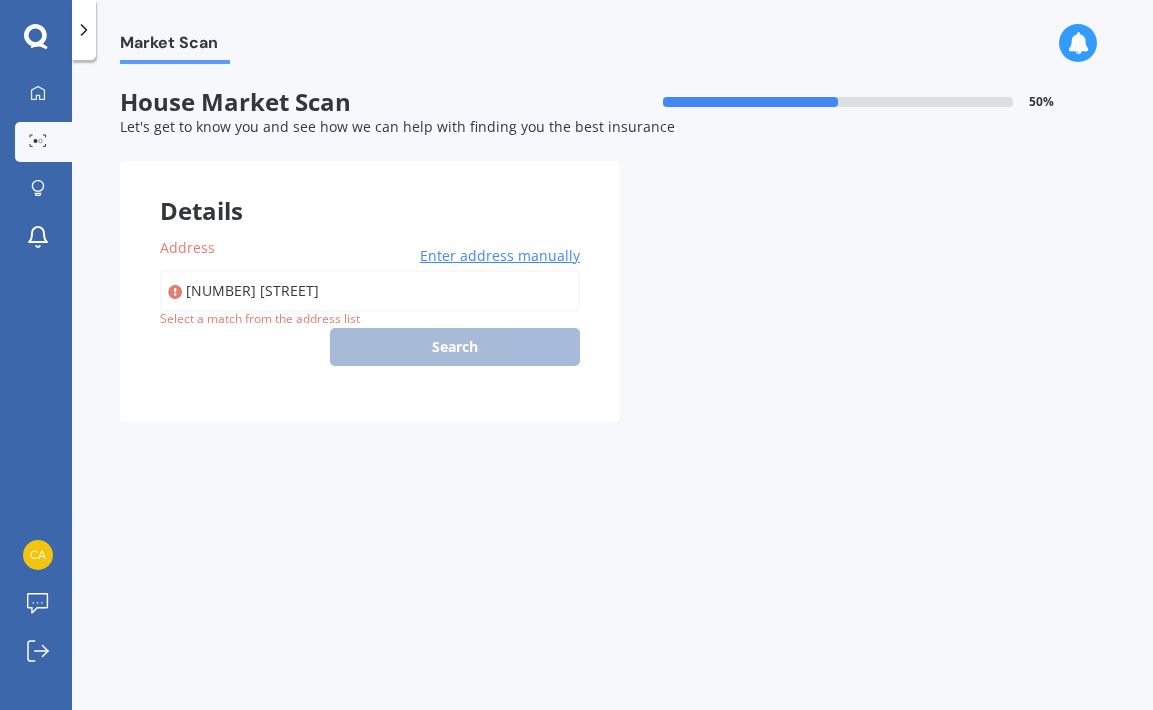 type on "[NUMBER] [STREET]" 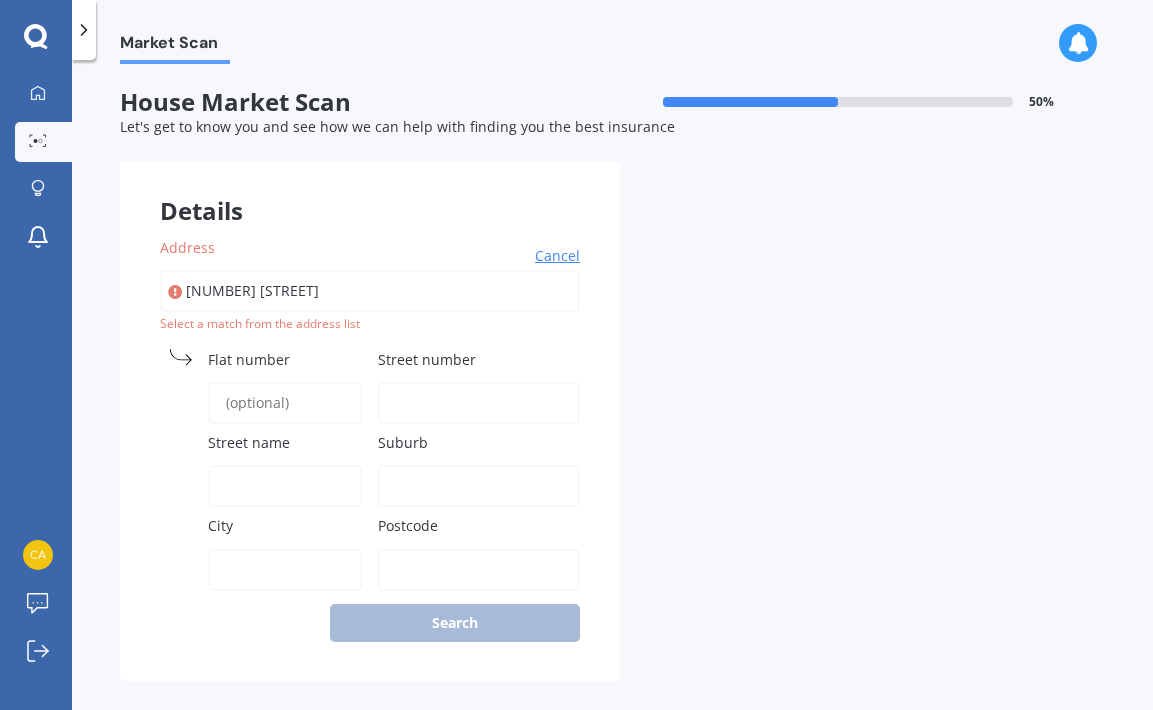 click on "[NUMBER] [STREET]" at bounding box center [370, 291] 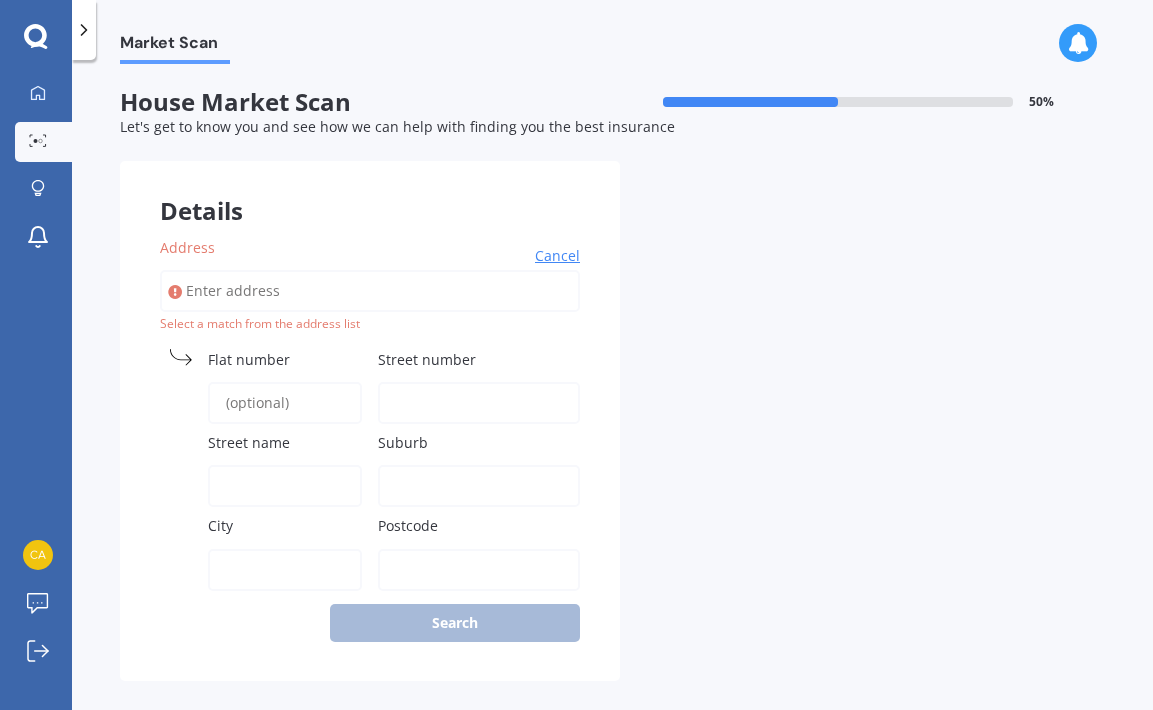 type 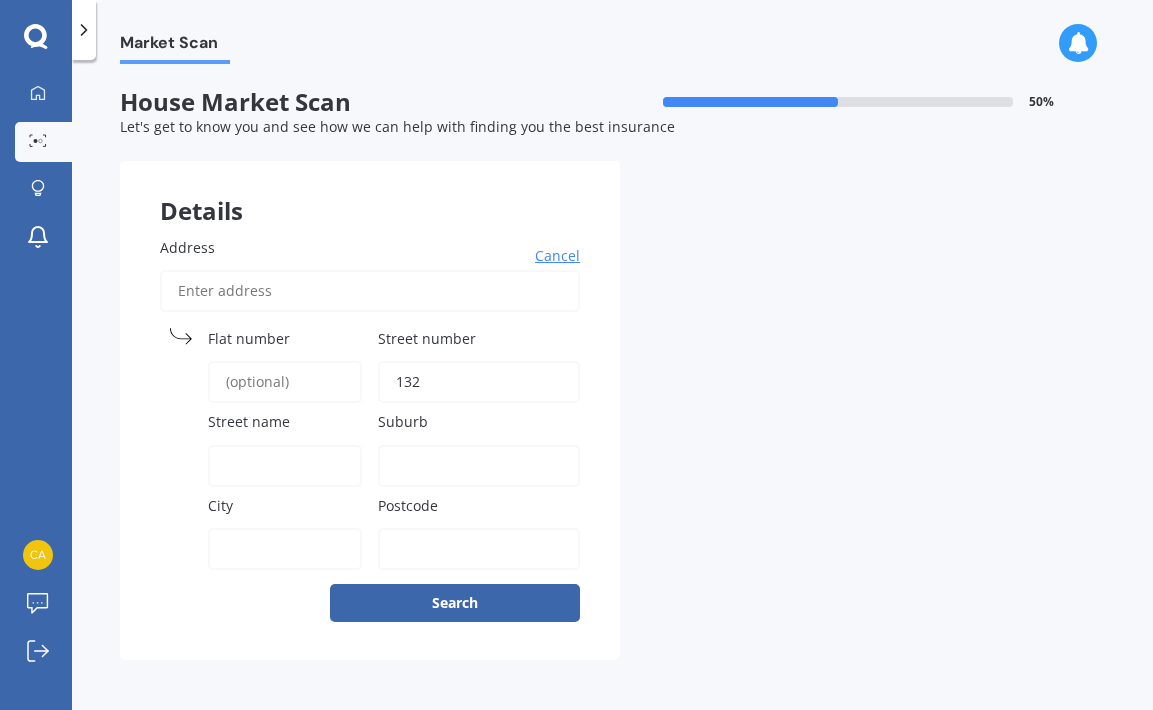 type on "132" 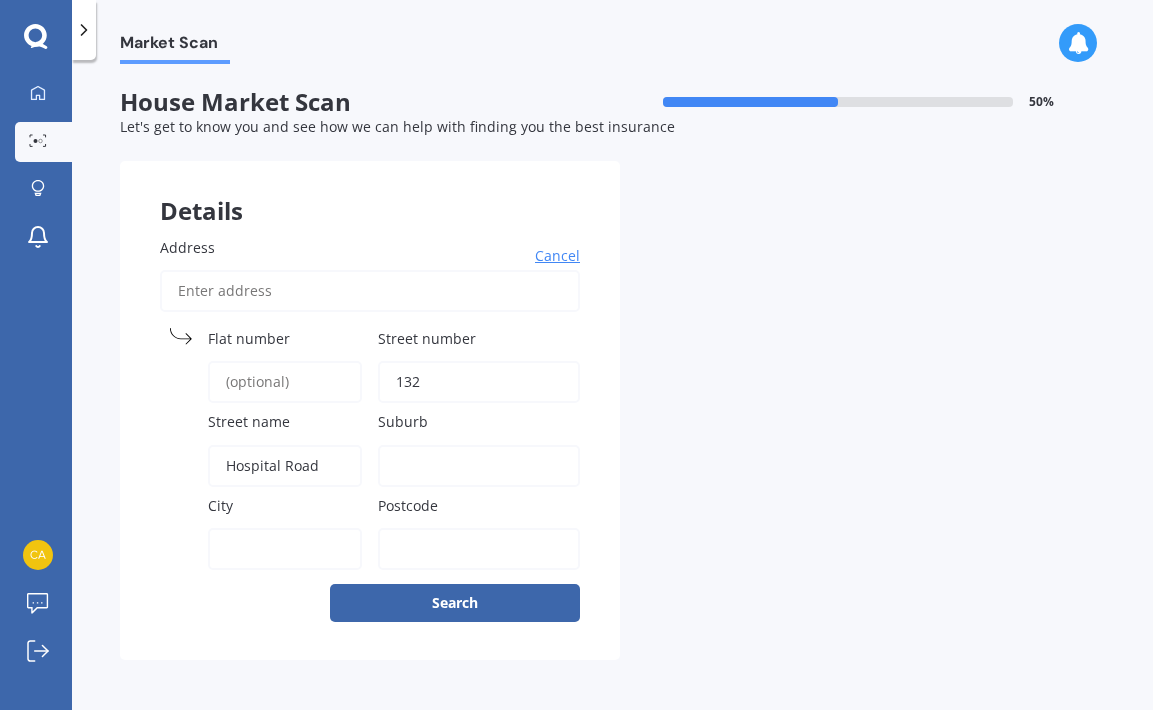 type on "Hospital Road" 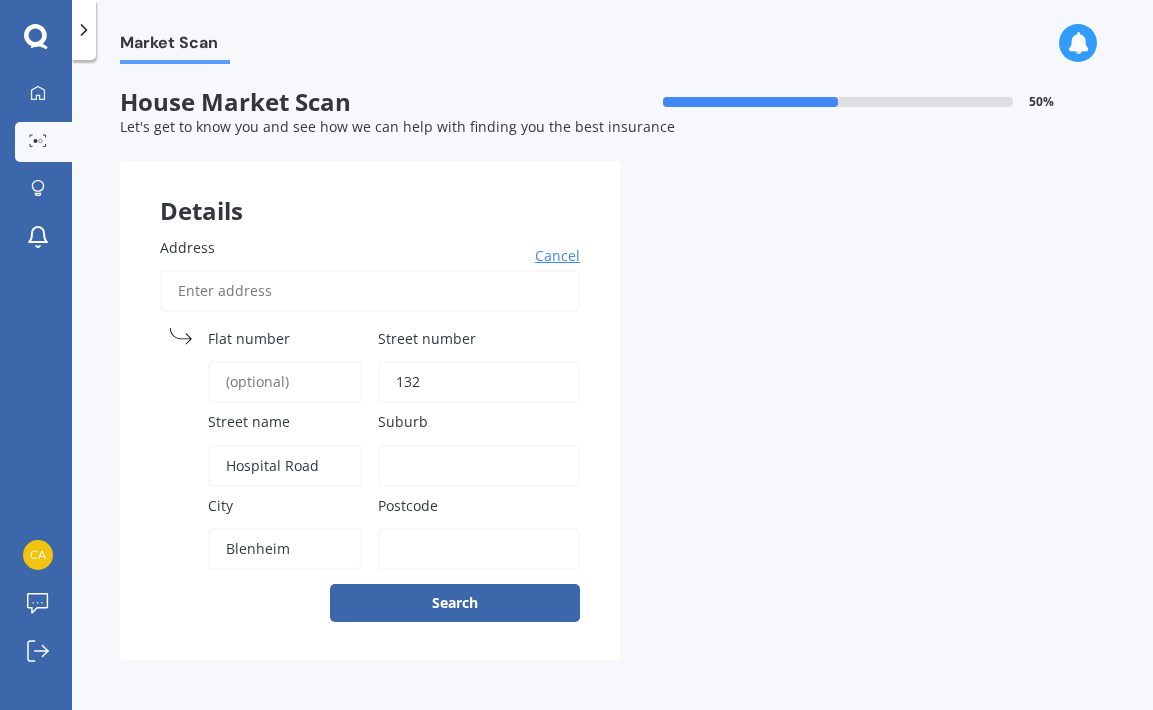 click on "Suburb" at bounding box center [479, 466] 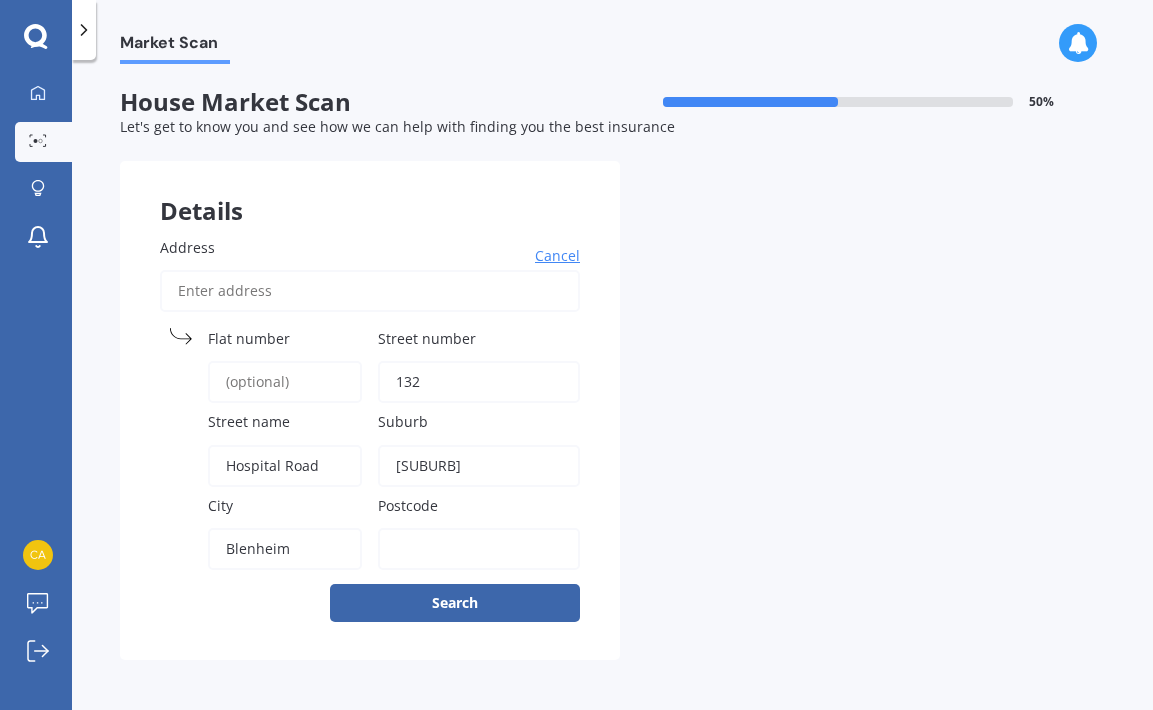 type on "[SUBURB]" 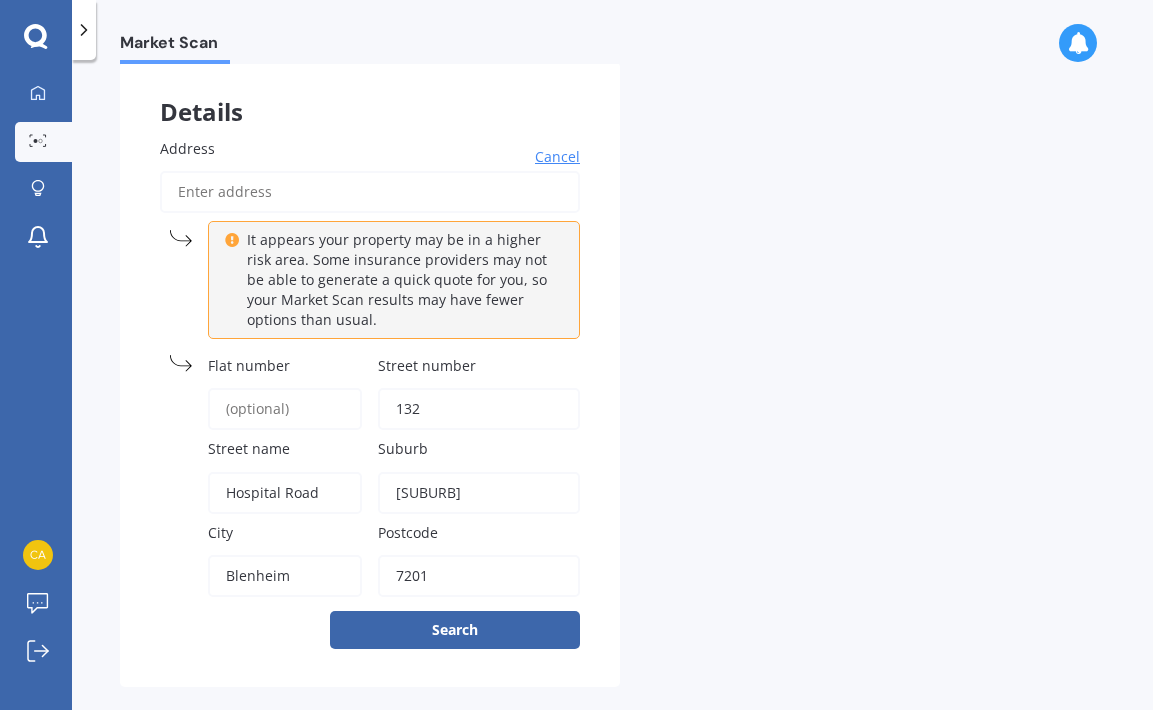 scroll, scrollTop: 130, scrollLeft: 0, axis: vertical 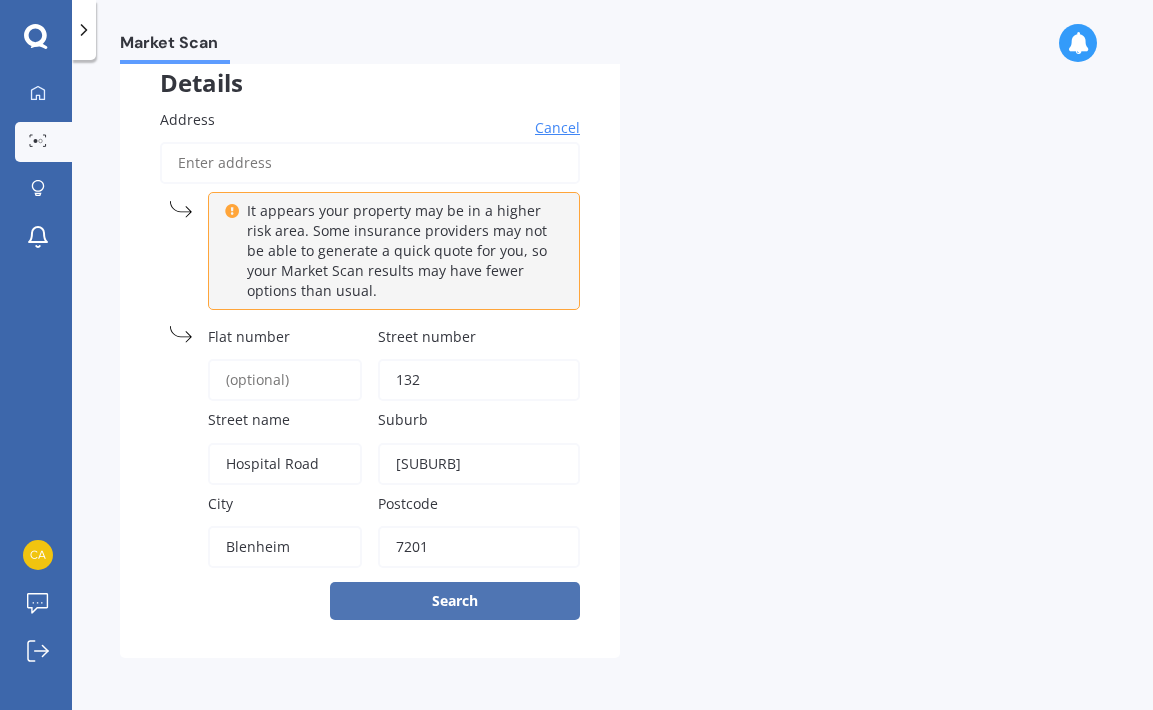 type on "7201" 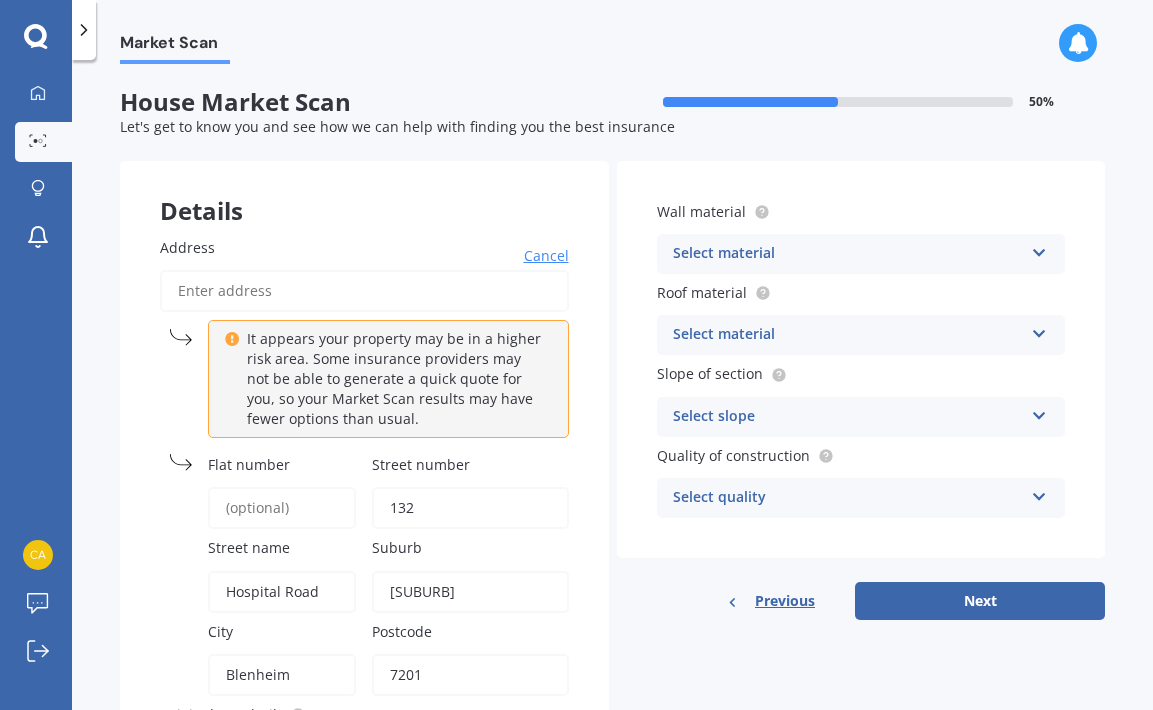 scroll, scrollTop: 1, scrollLeft: 0, axis: vertical 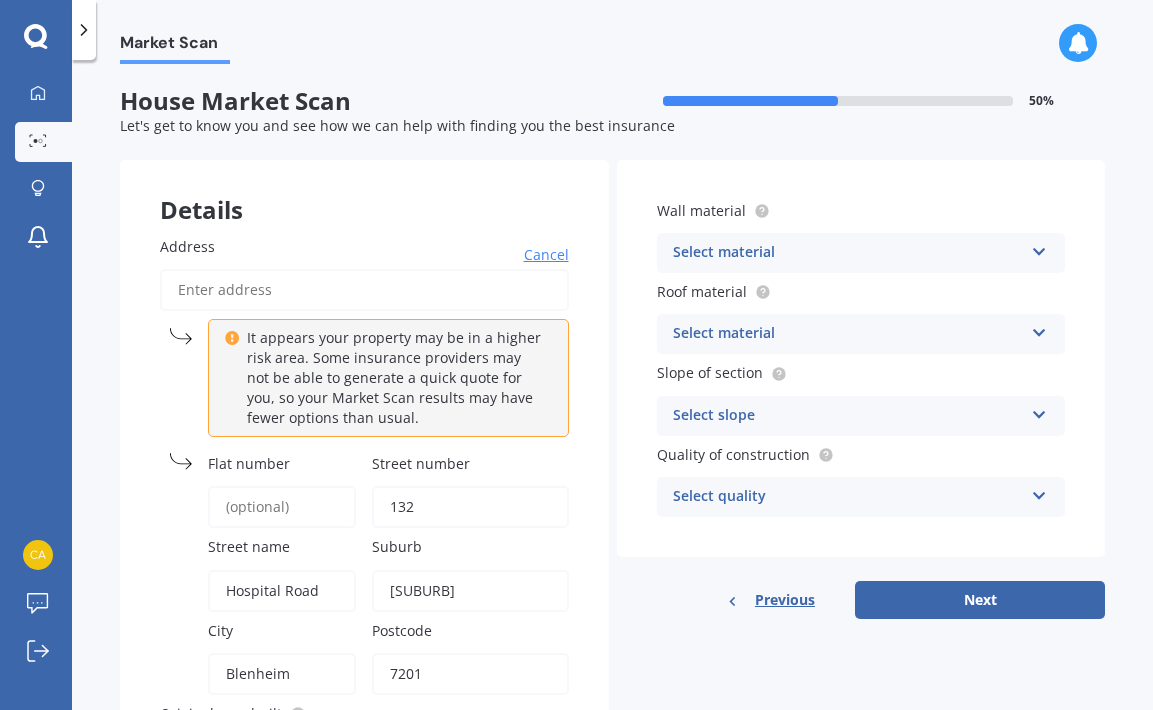 click on "Select material" at bounding box center (848, 253) 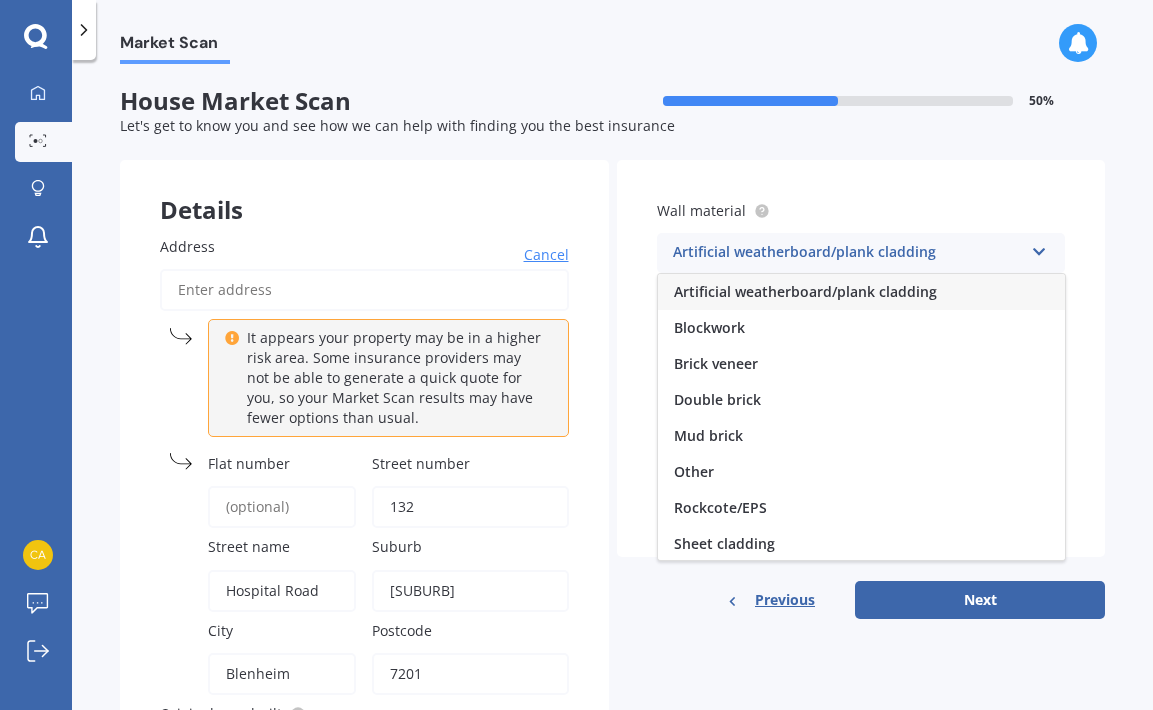 click on "Artificial weatherboard/plank cladding" at bounding box center (848, 253) 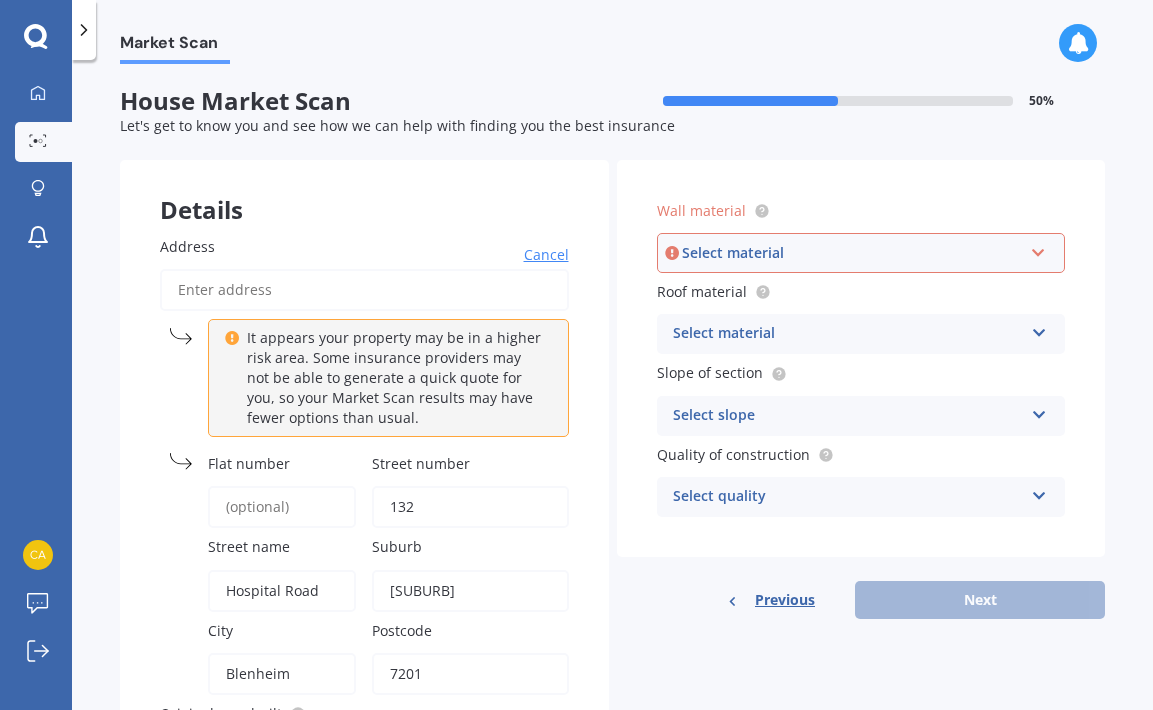click on "Address" at bounding box center [364, 290] 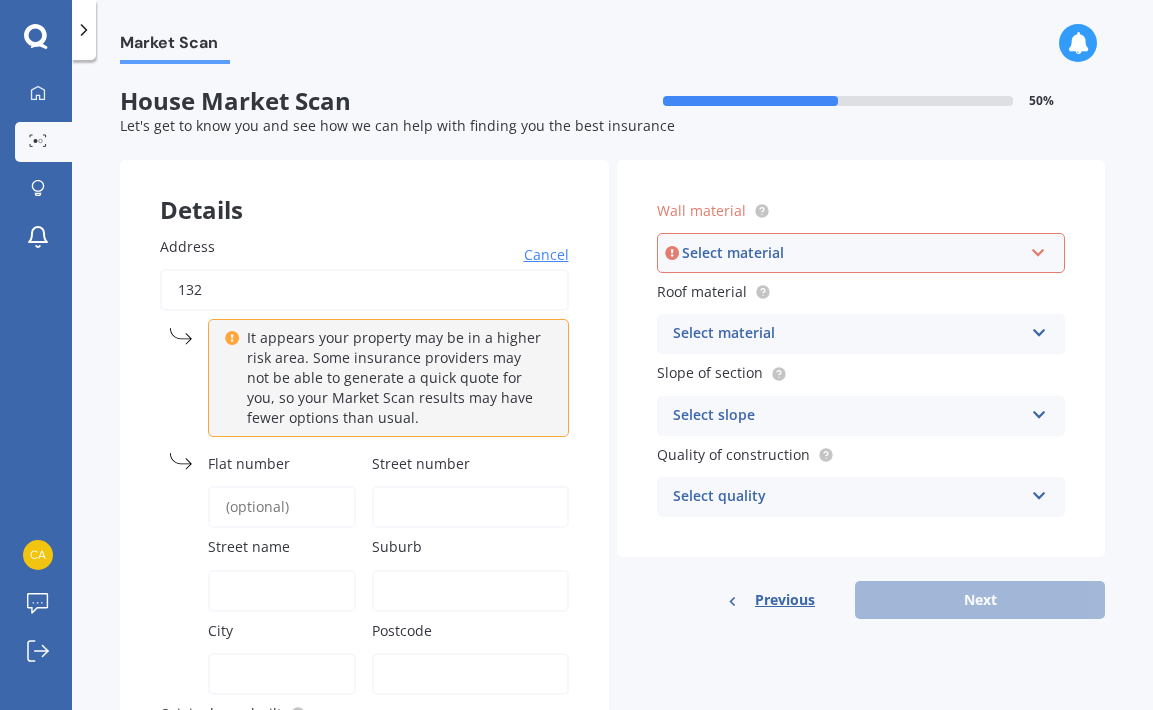 click on "Cancel" at bounding box center (546, 255) 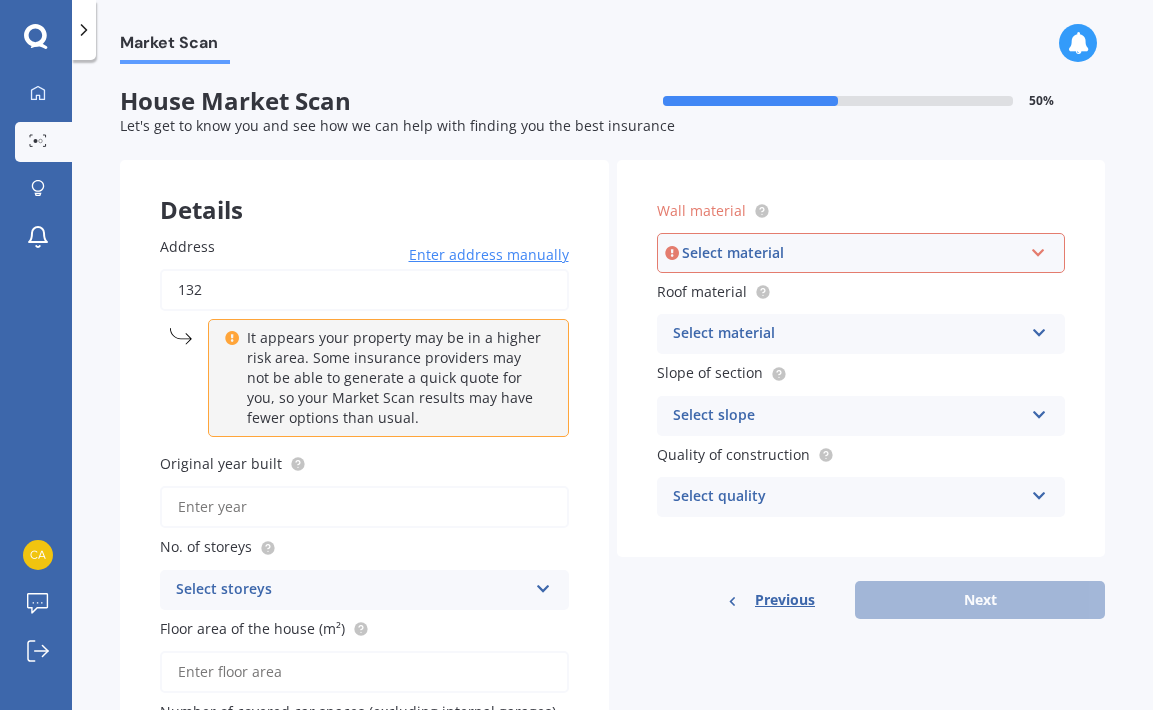 click on "Enter address manually" at bounding box center (489, 255) 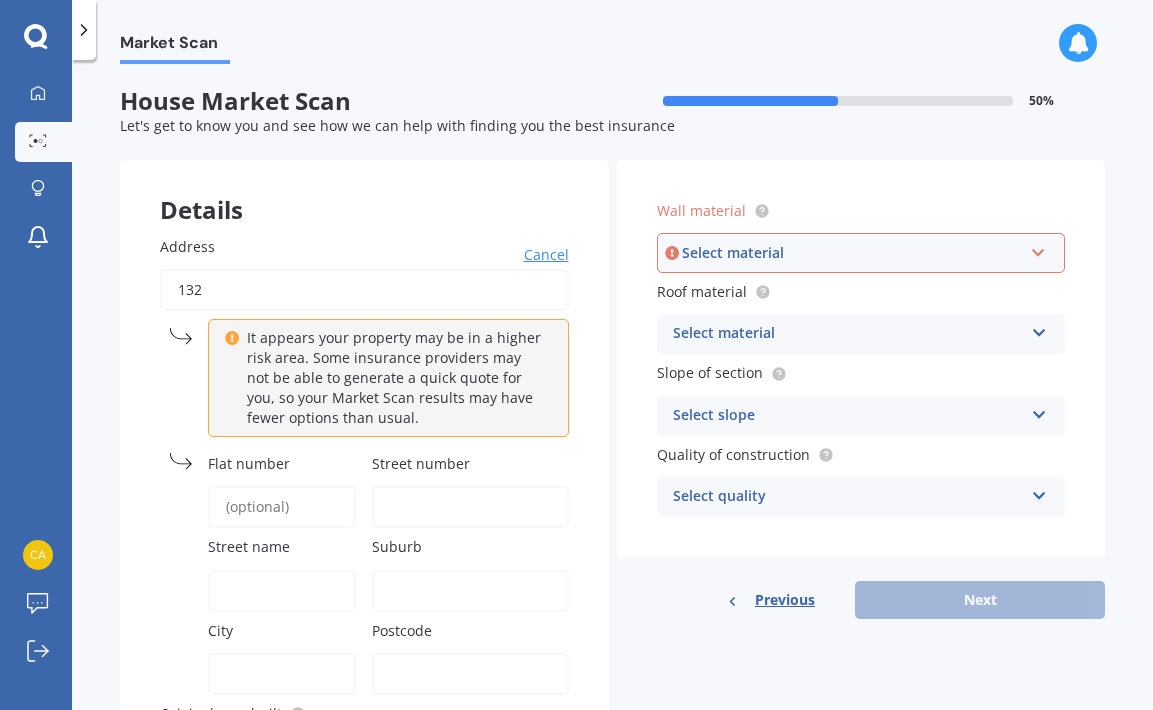 click on "132" at bounding box center [364, 290] 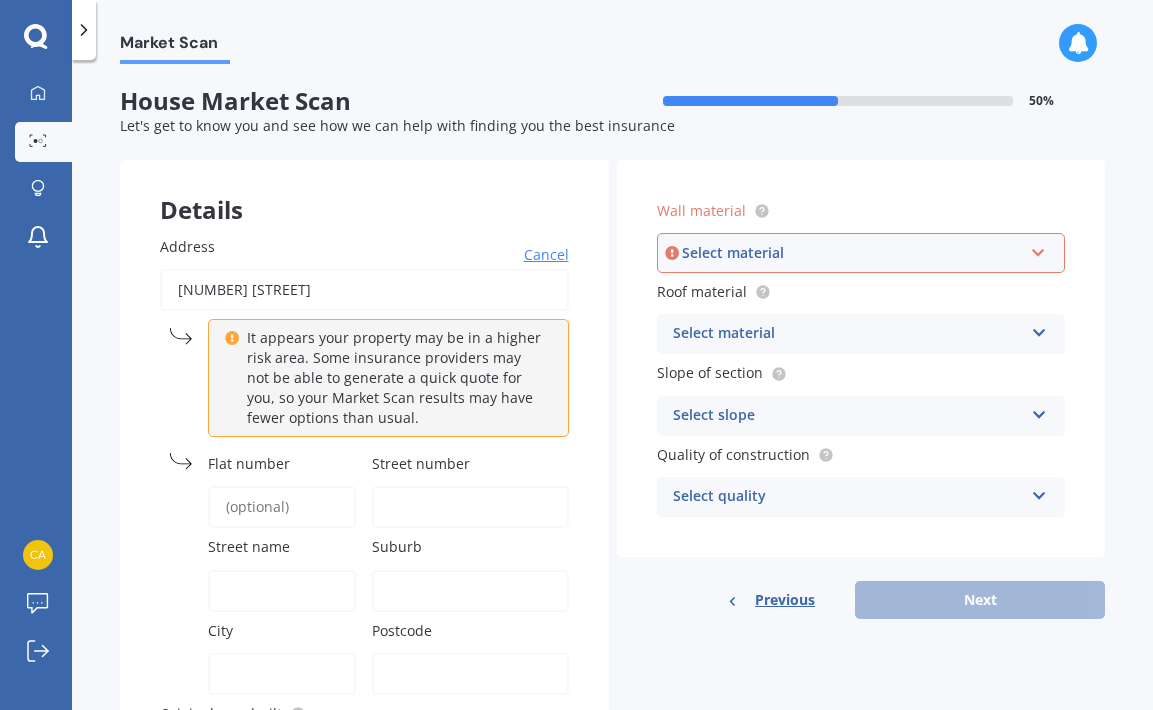 type on "[NUMBER] [STREET]" 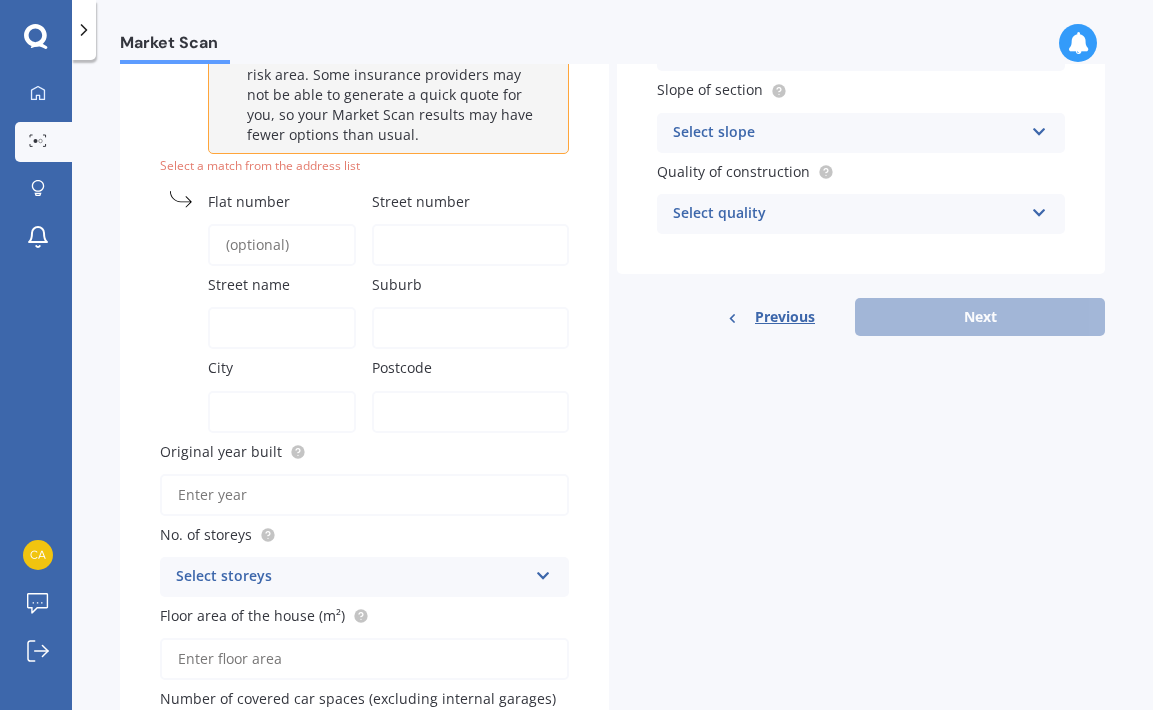 scroll, scrollTop: 431, scrollLeft: 0, axis: vertical 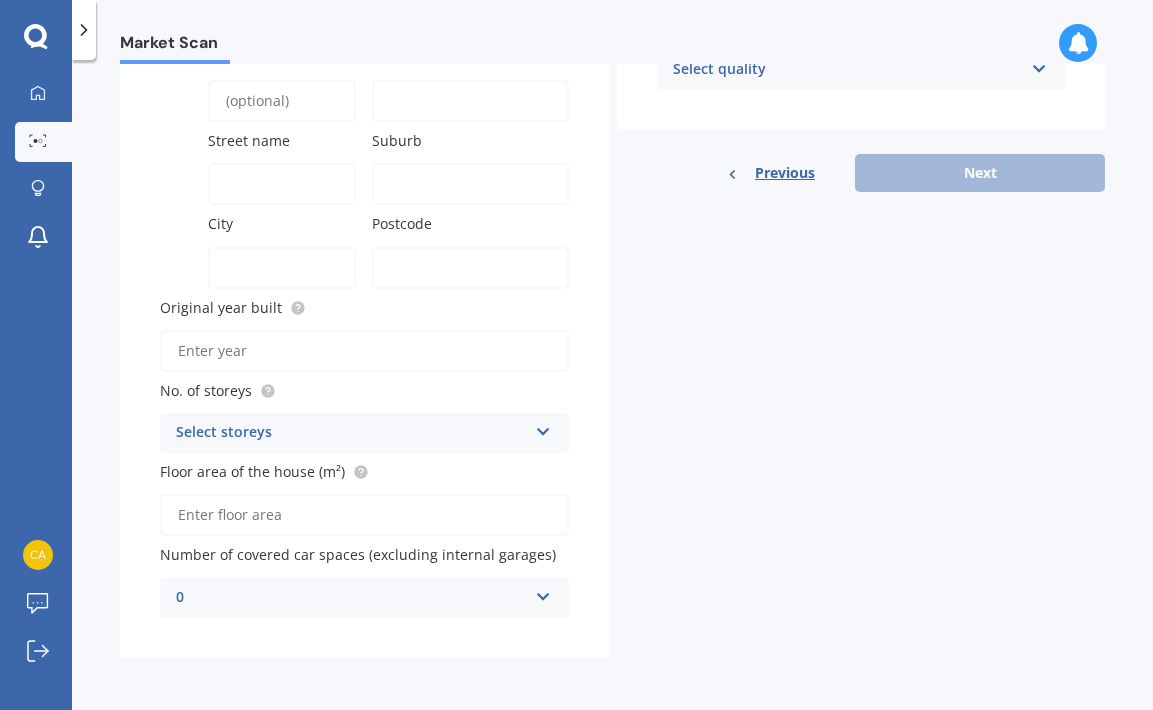 click on "Original year built" at bounding box center (364, 351) 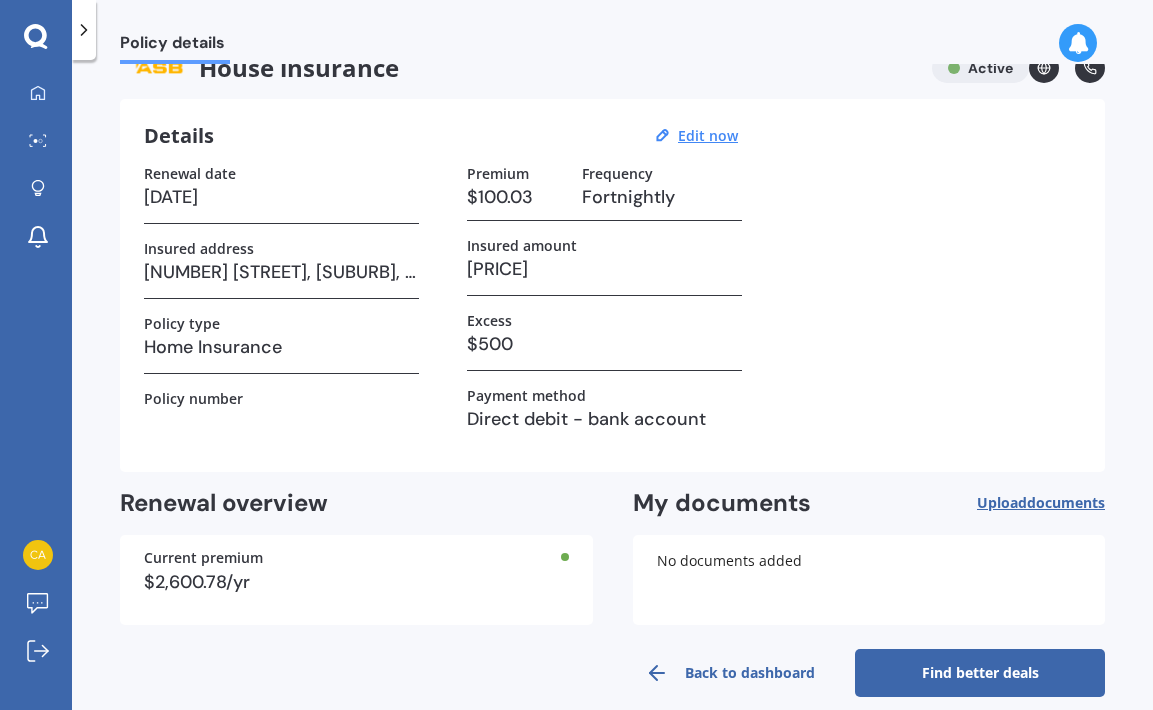 scroll, scrollTop: 57, scrollLeft: 0, axis: vertical 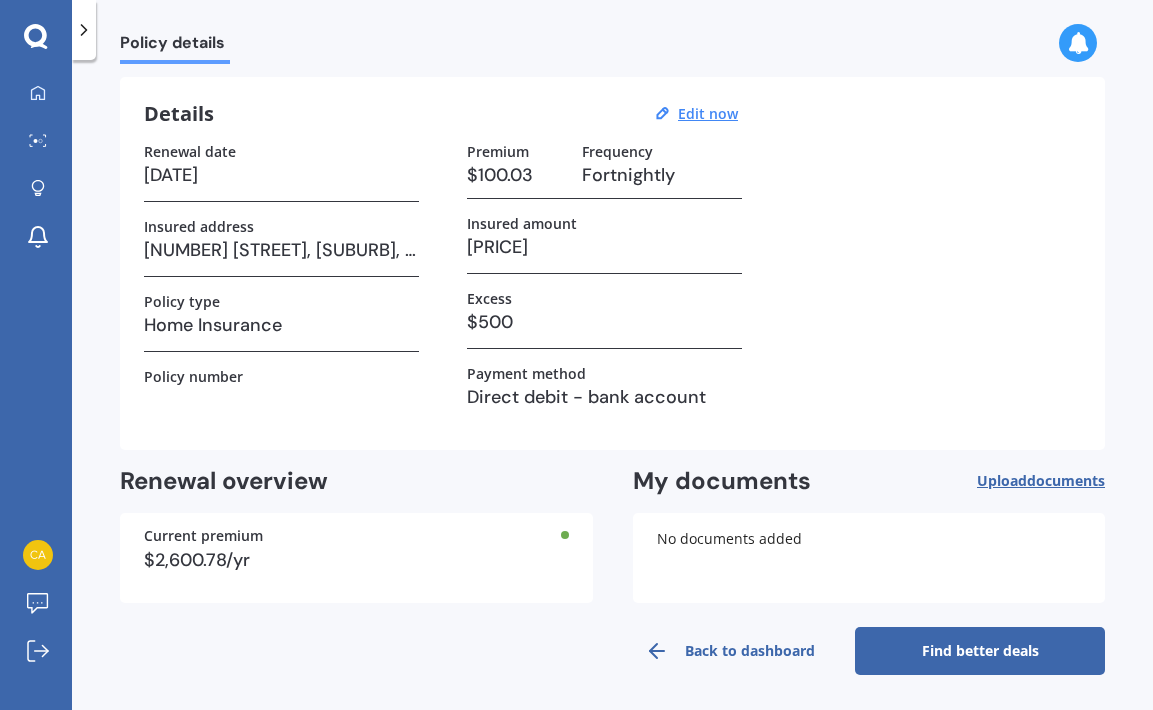 click on "Find better deals" at bounding box center (980, 651) 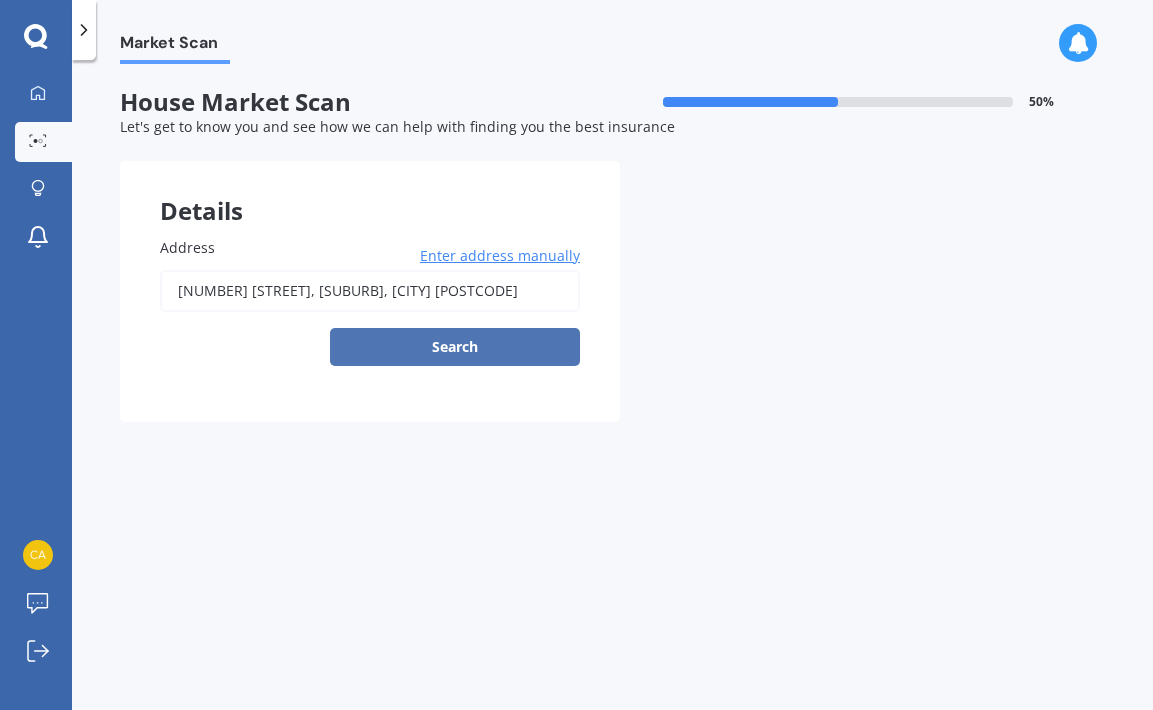 click on "Search" at bounding box center [455, 347] 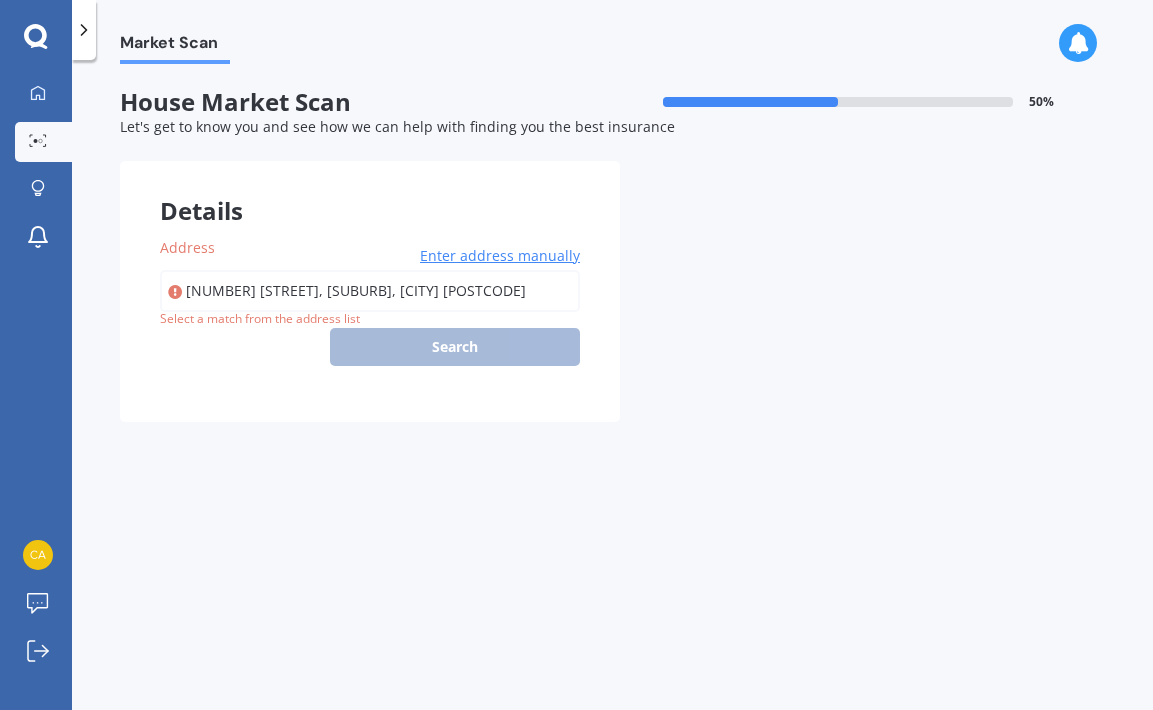 click on "[NUMBER] [STREET], [SUBURB], [CITY] [POSTCODE]" at bounding box center [370, 291] 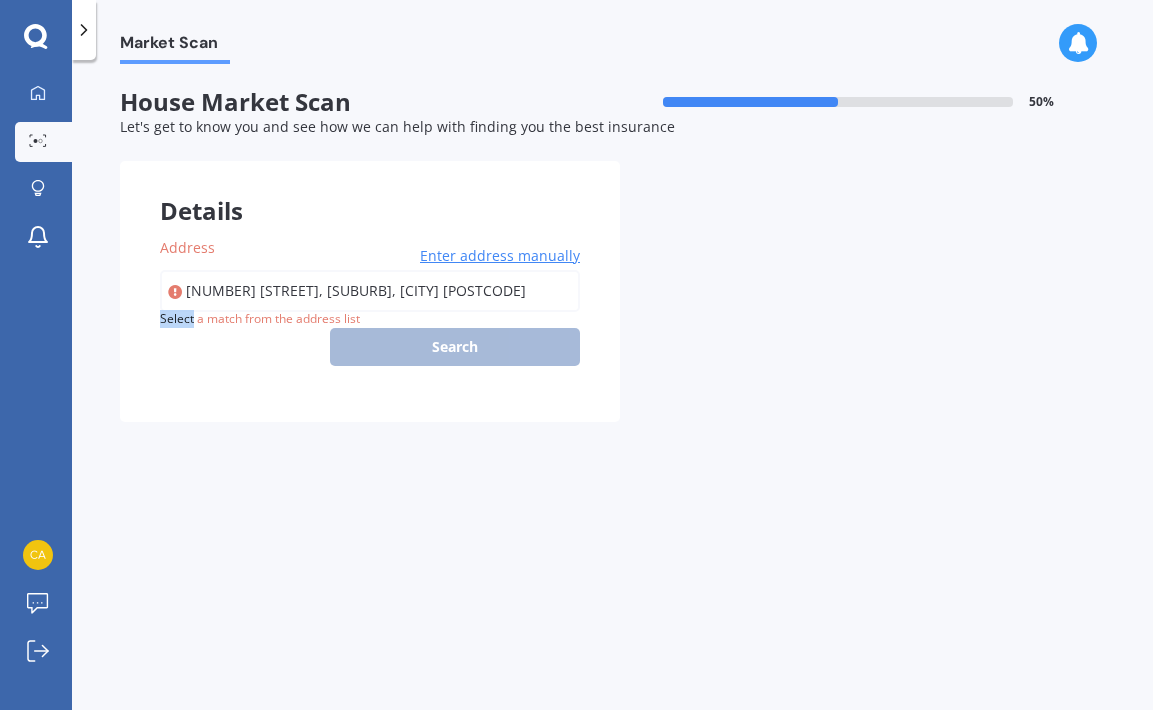 click on "[NUMBER] [STREET], [SUBURB], [CITY] [POSTCODE] Enter address manually Search" at bounding box center (370, 318) 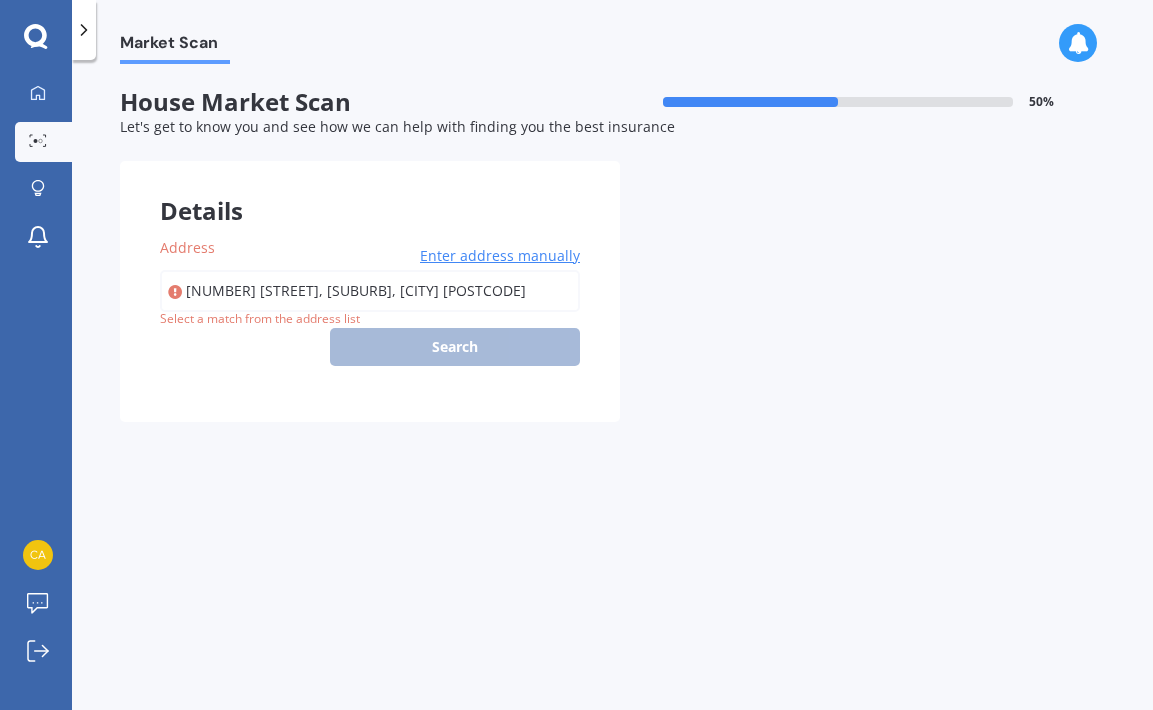 click on "[NUMBER] [STREET], [SUBURB], [CITY] [POSTCODE] Enter address manually Search" at bounding box center [370, 318] 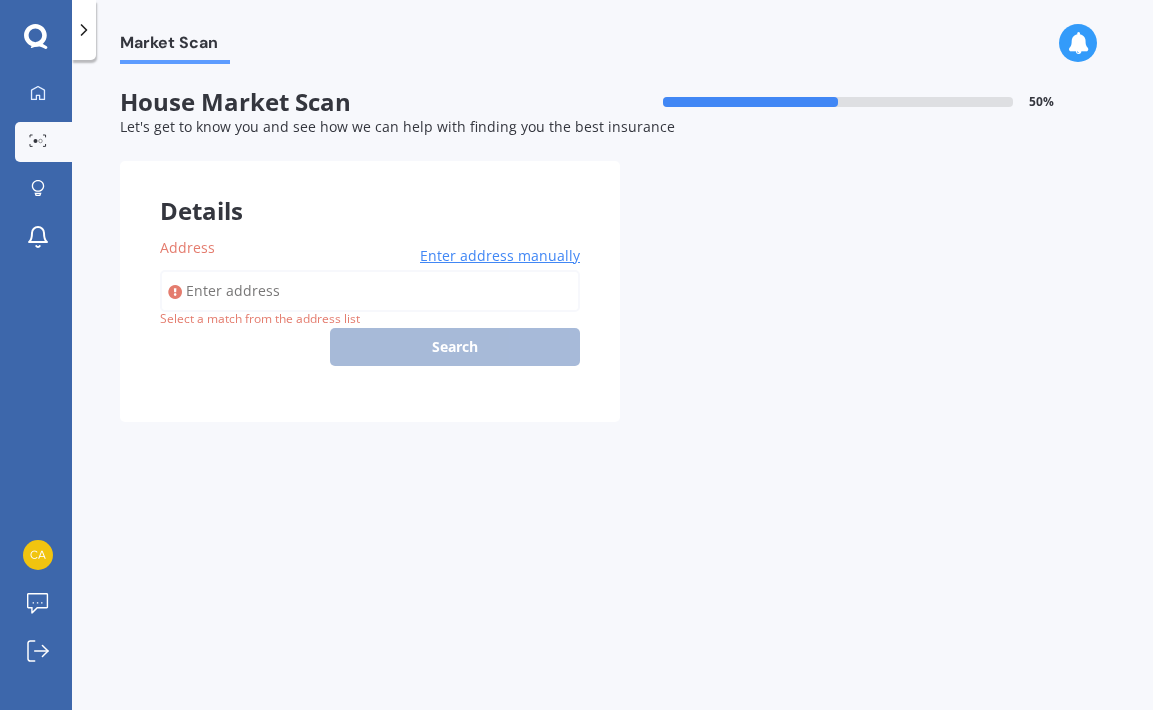 click on "Address" at bounding box center [370, 291] 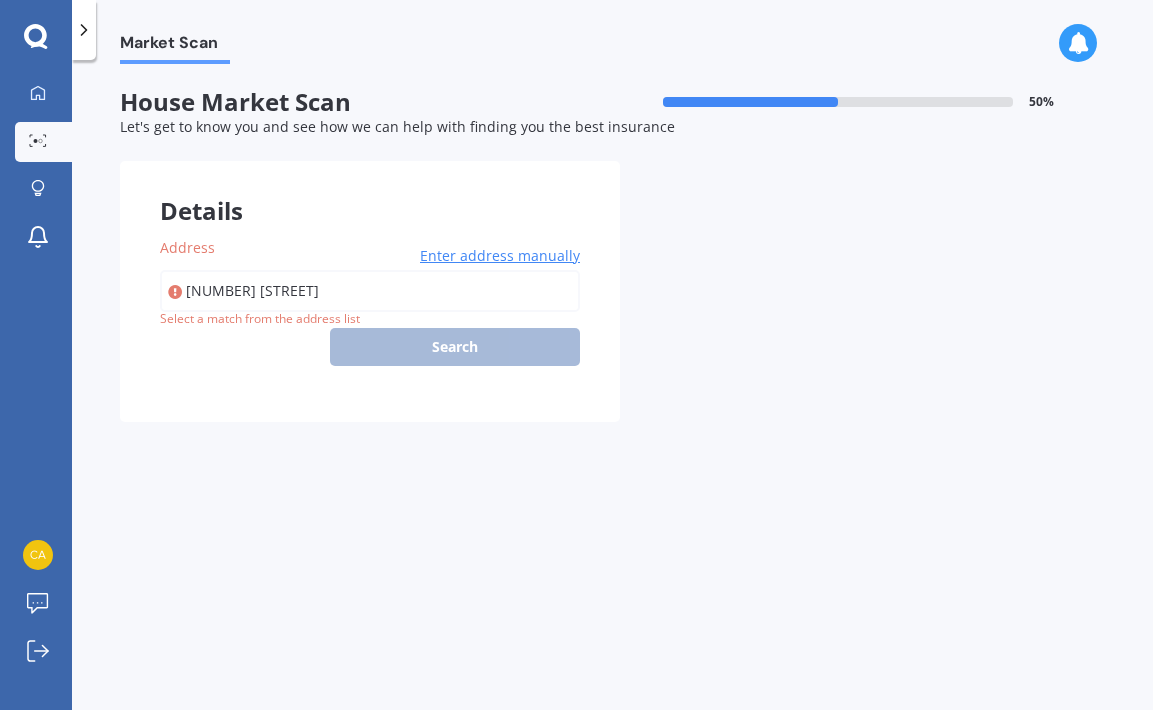 type on "[NUMBER] [STREET]" 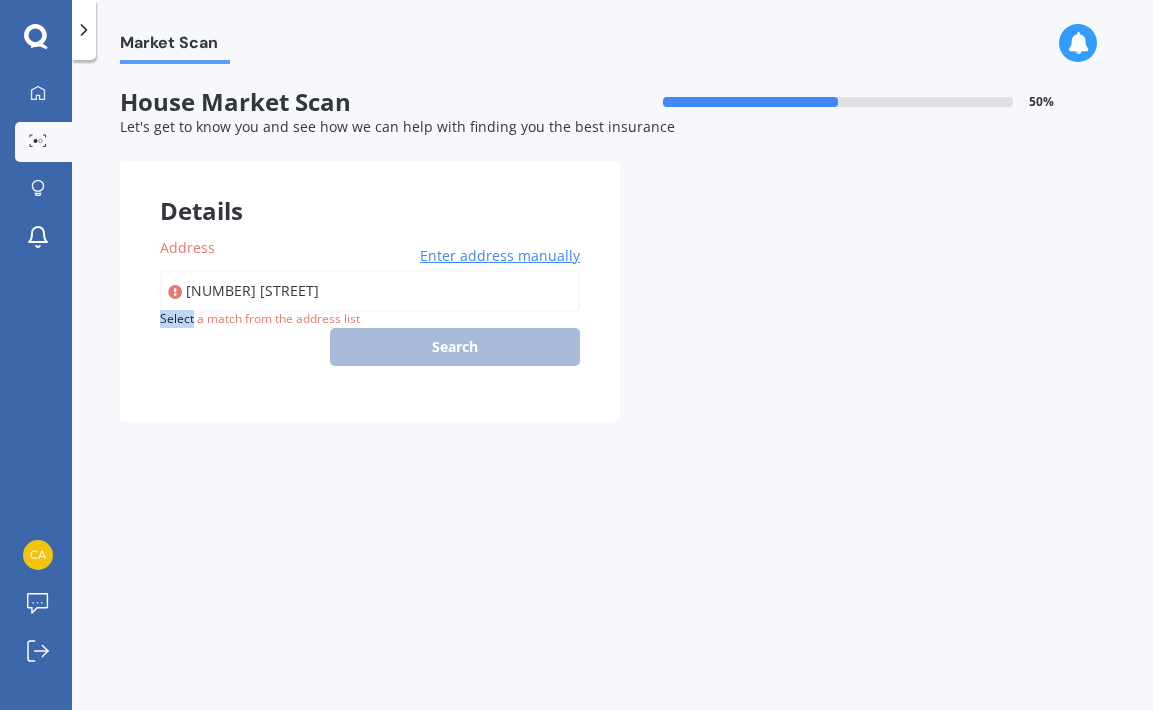 click on "[NUMBER] [STREET] Enter address manually Search" at bounding box center [370, 318] 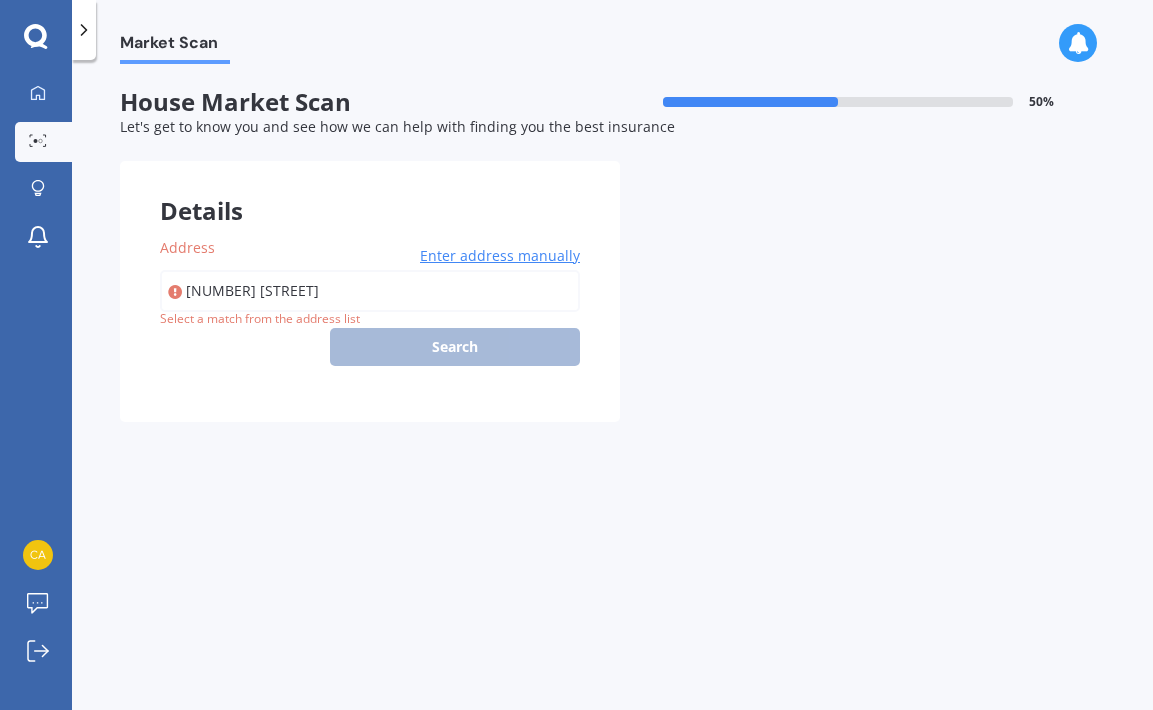 click on "[NUMBER] [STREET] Enter address manually Search" at bounding box center (370, 318) 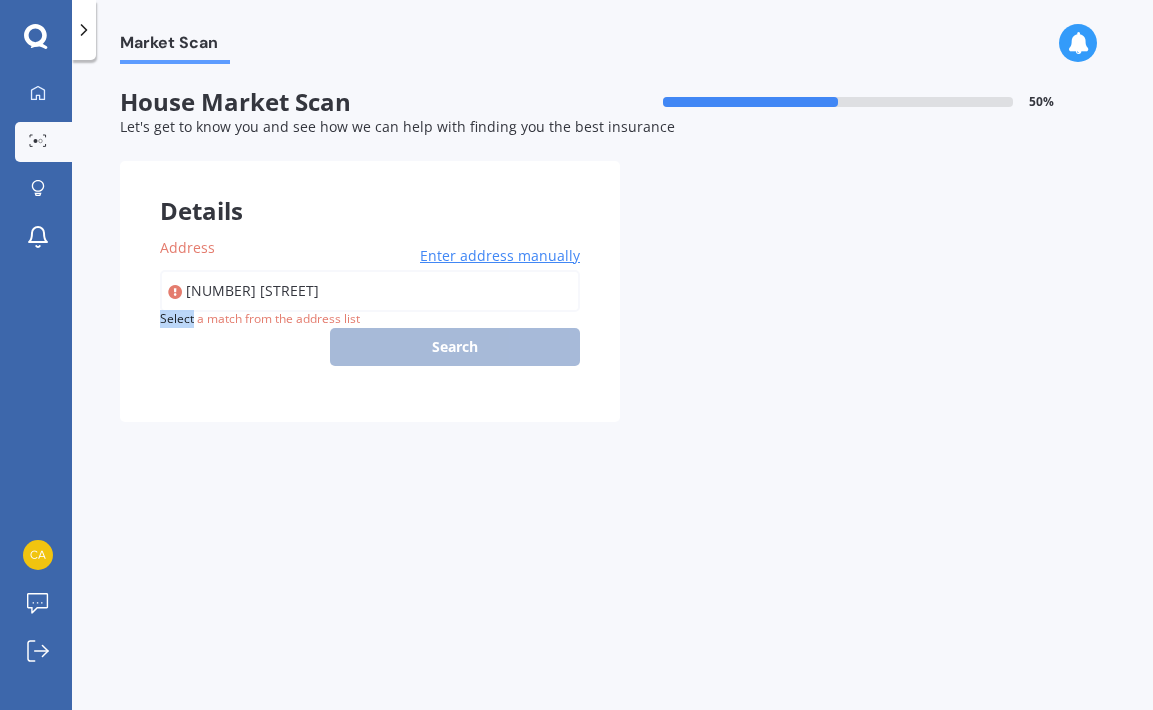 drag, startPoint x: 475, startPoint y: 341, endPoint x: 563, endPoint y: 257, distance: 121.65525 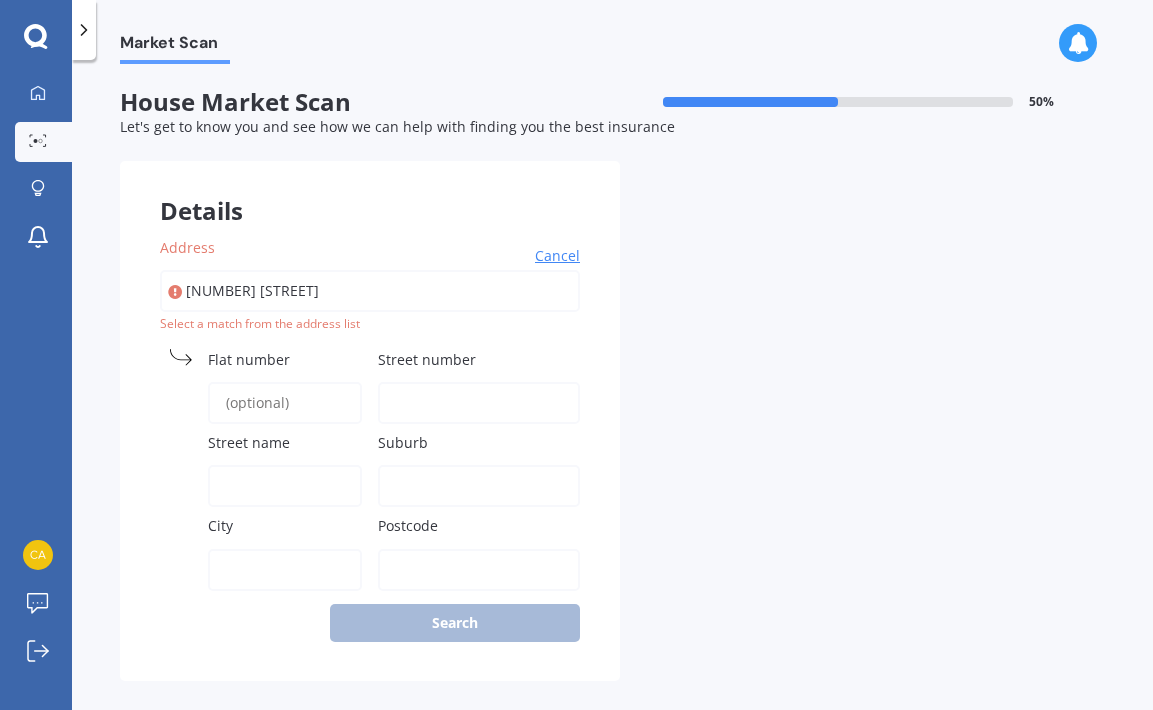 click on "Cancel" at bounding box center (557, 256) 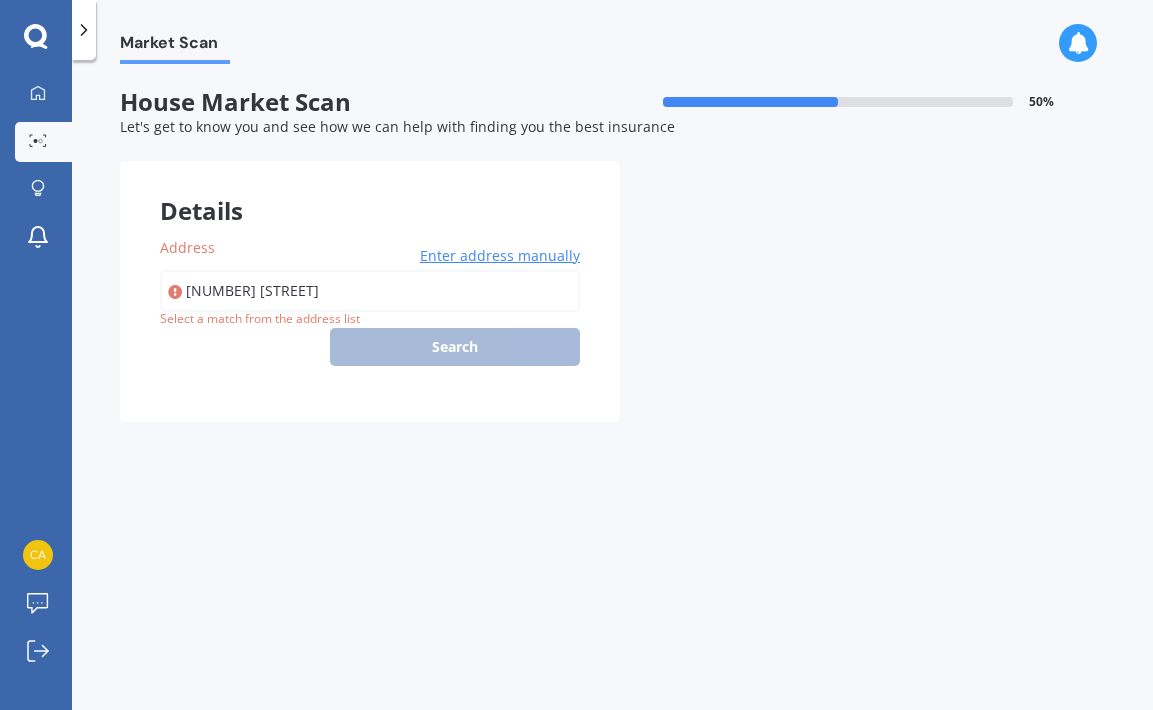 click on "Enter address manually" at bounding box center (500, 256) 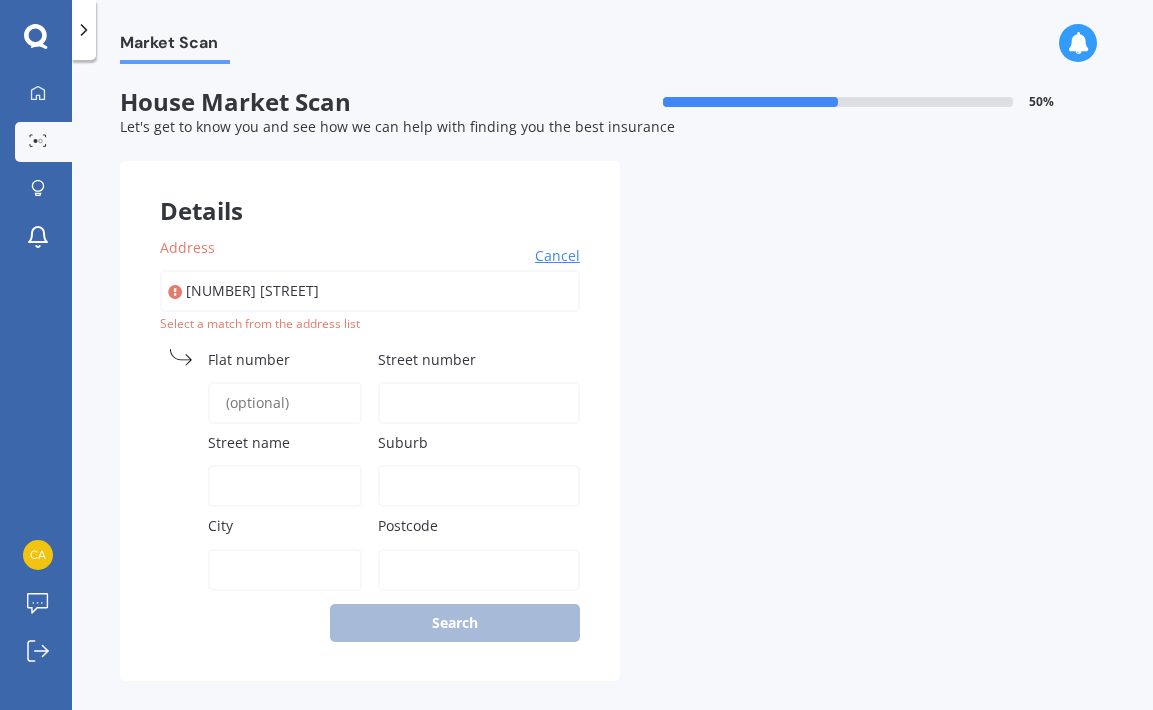 click on "Street number" at bounding box center (479, 403) 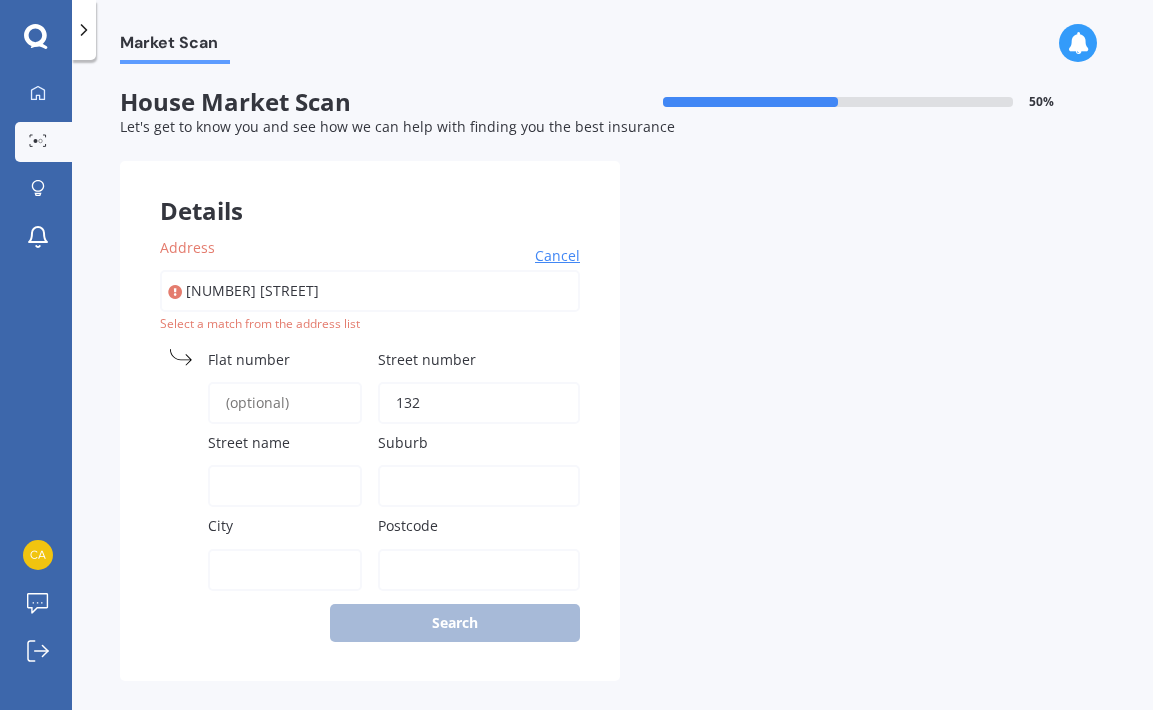 type 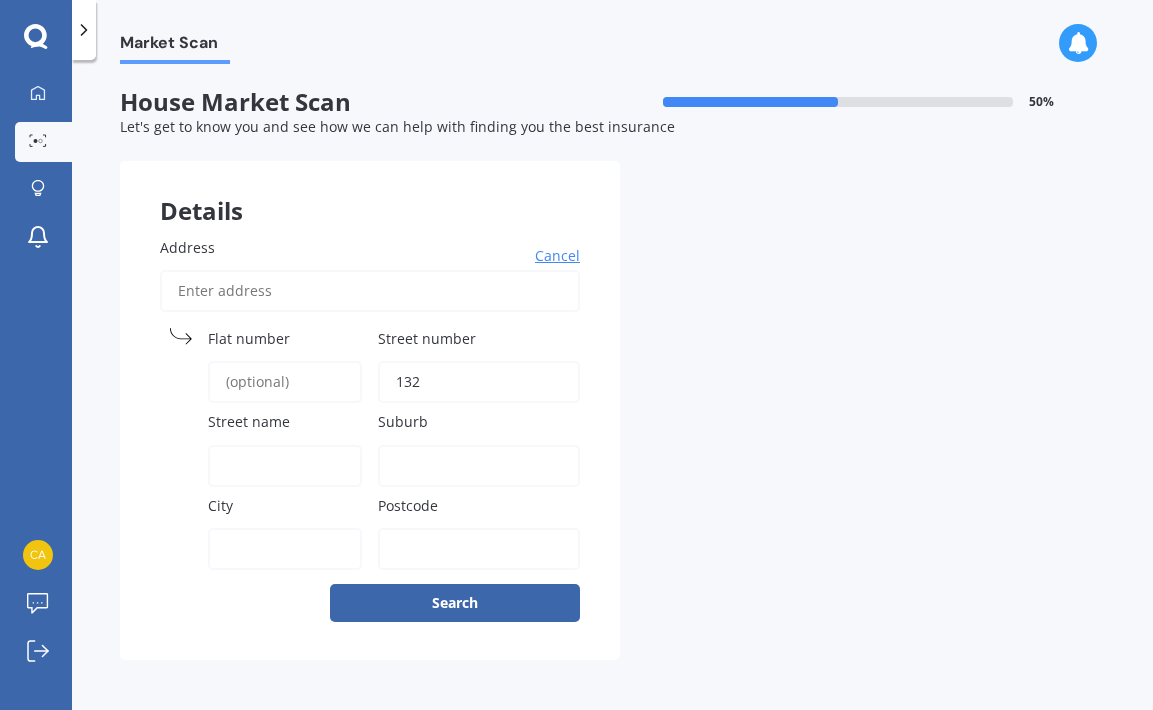 click on "Street name" at bounding box center [285, 466] 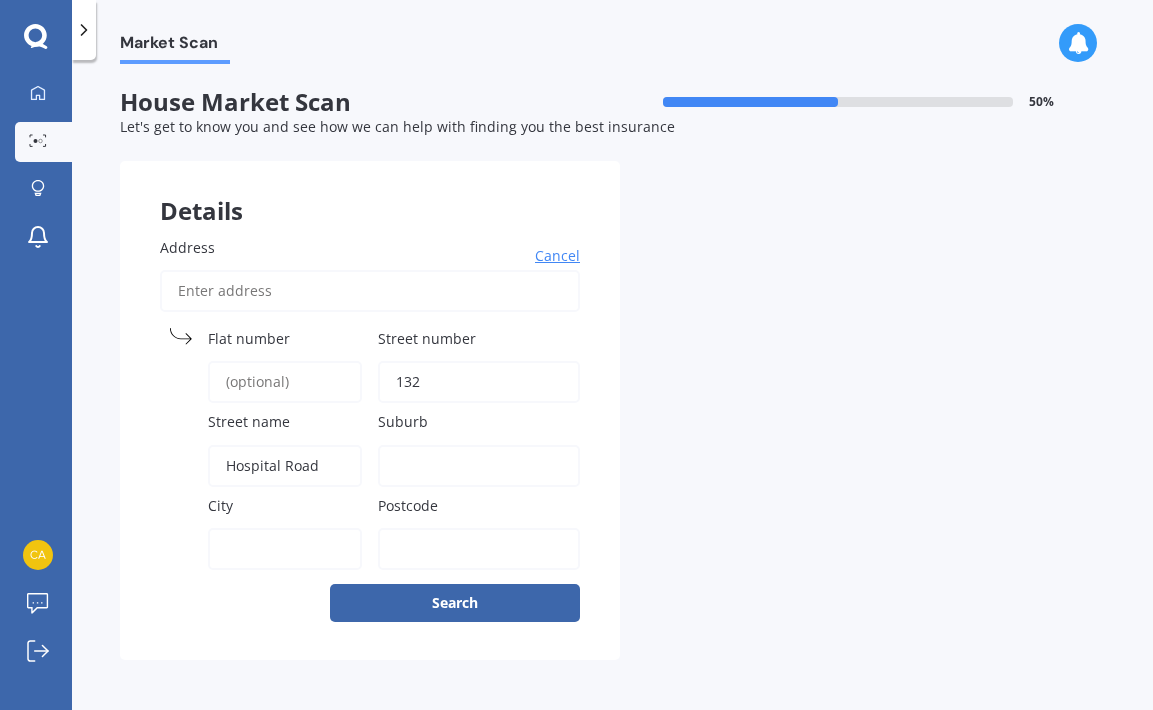 click on "Suburb" at bounding box center (479, 466) 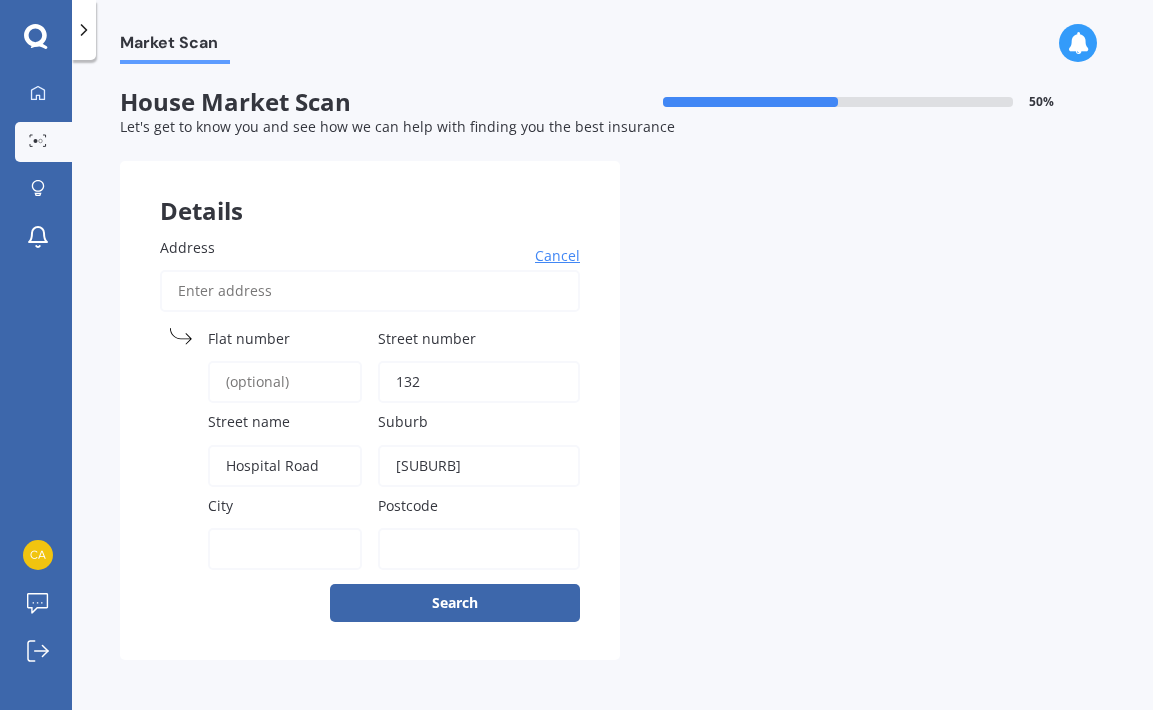 click on "City" at bounding box center (285, 549) 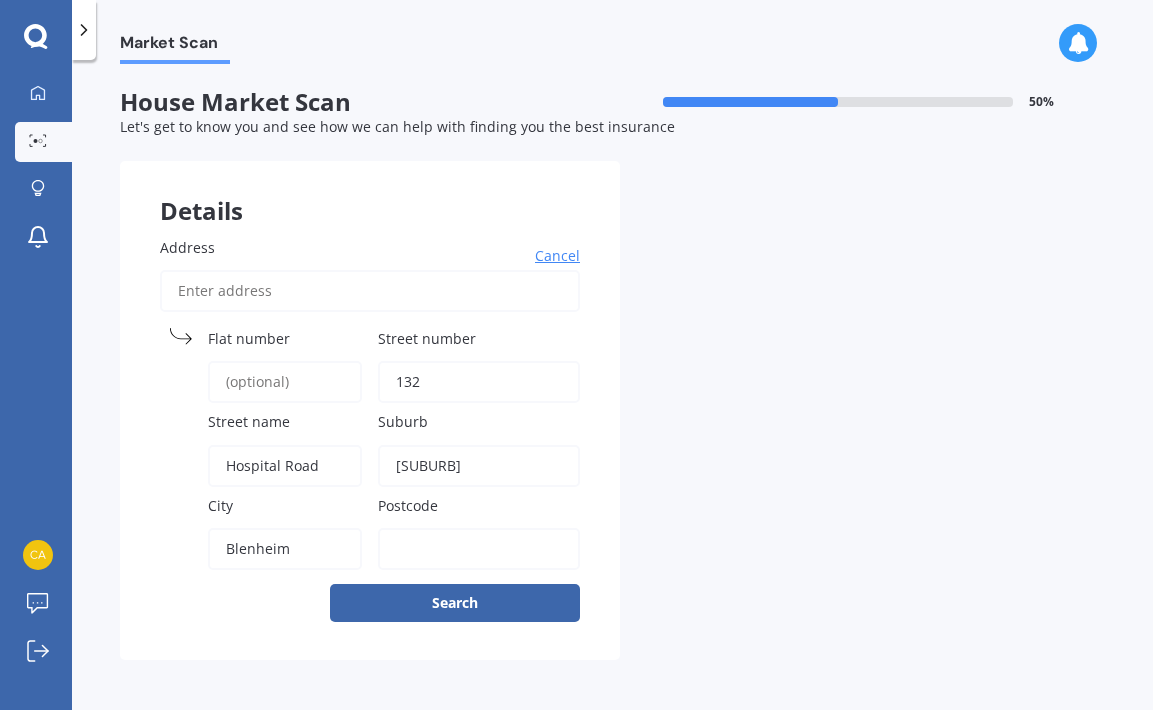 click on "Postcode" at bounding box center (479, 549) 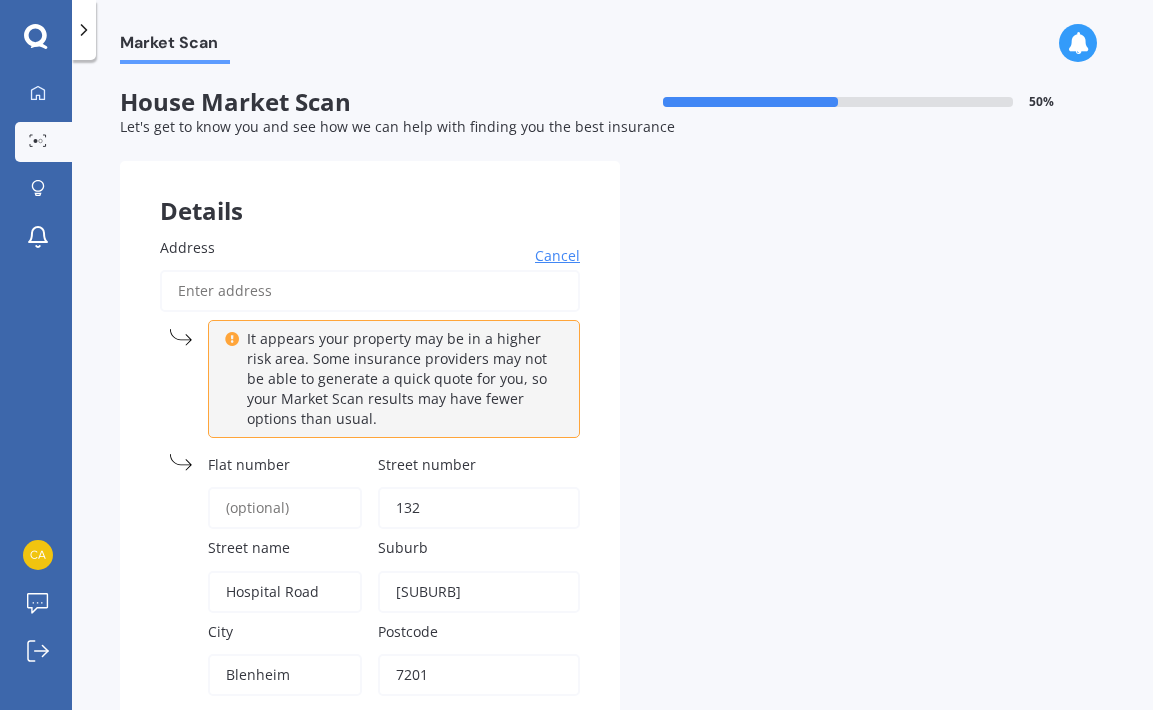 scroll, scrollTop: 130, scrollLeft: 0, axis: vertical 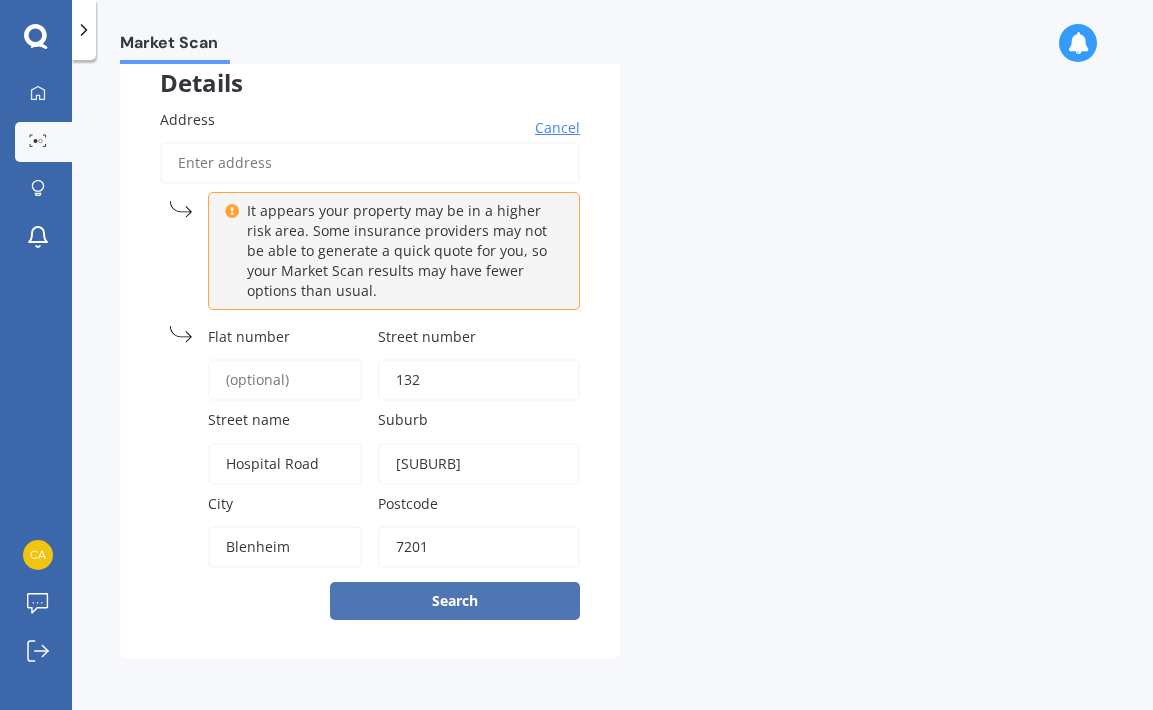 click on "Search" at bounding box center [455, 601] 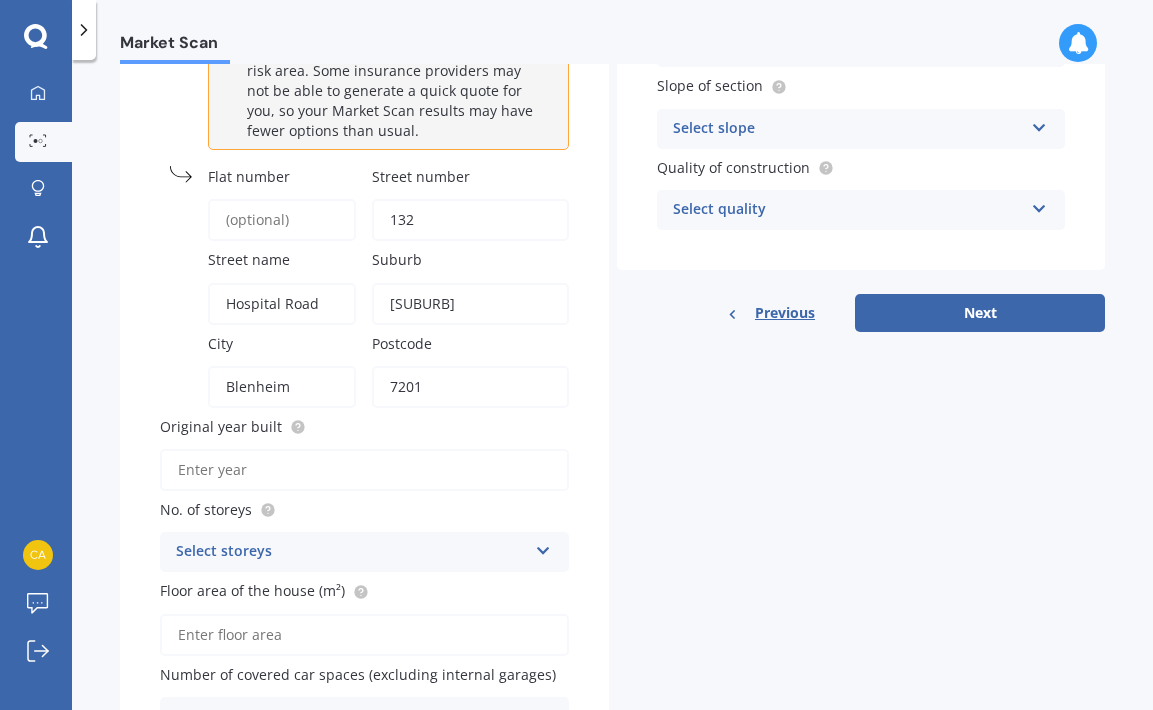scroll, scrollTop: 320, scrollLeft: 0, axis: vertical 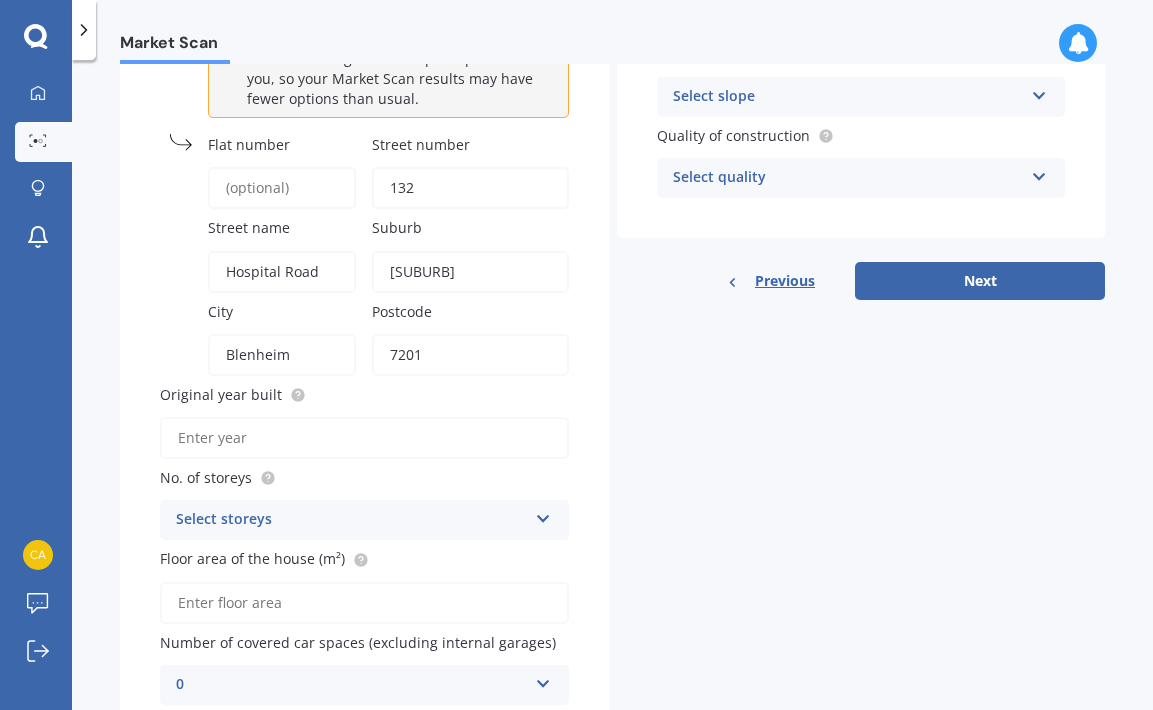 click on "Original year built" at bounding box center [364, 438] 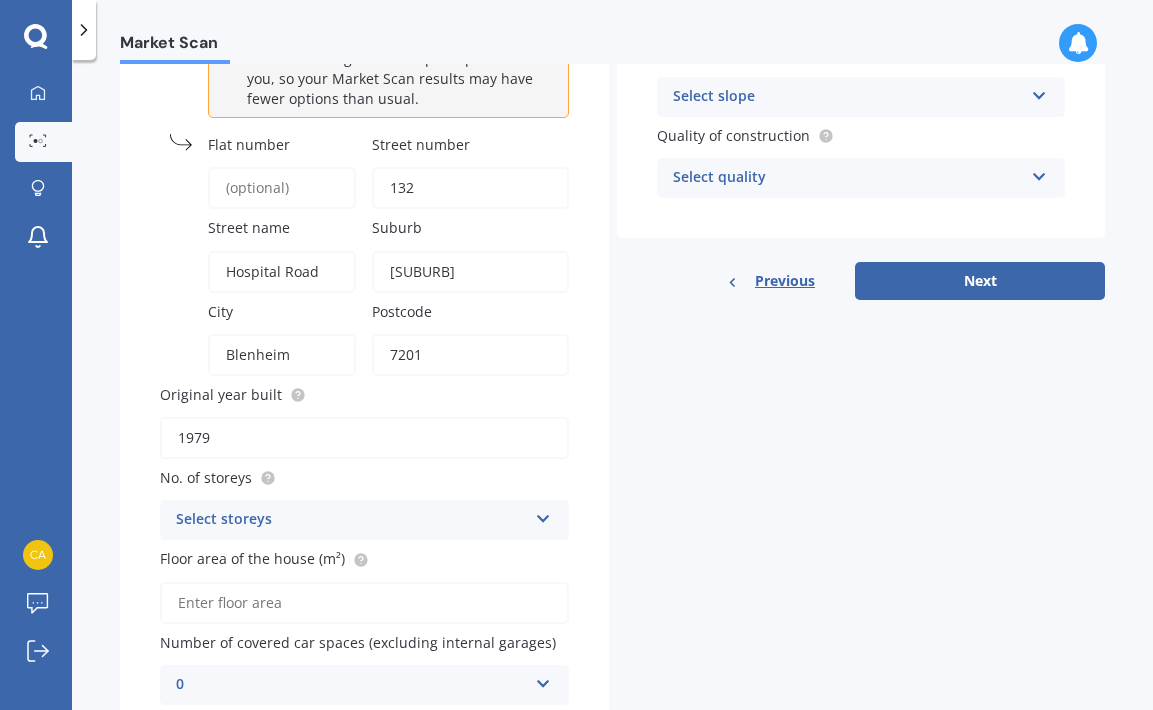 type on "1979" 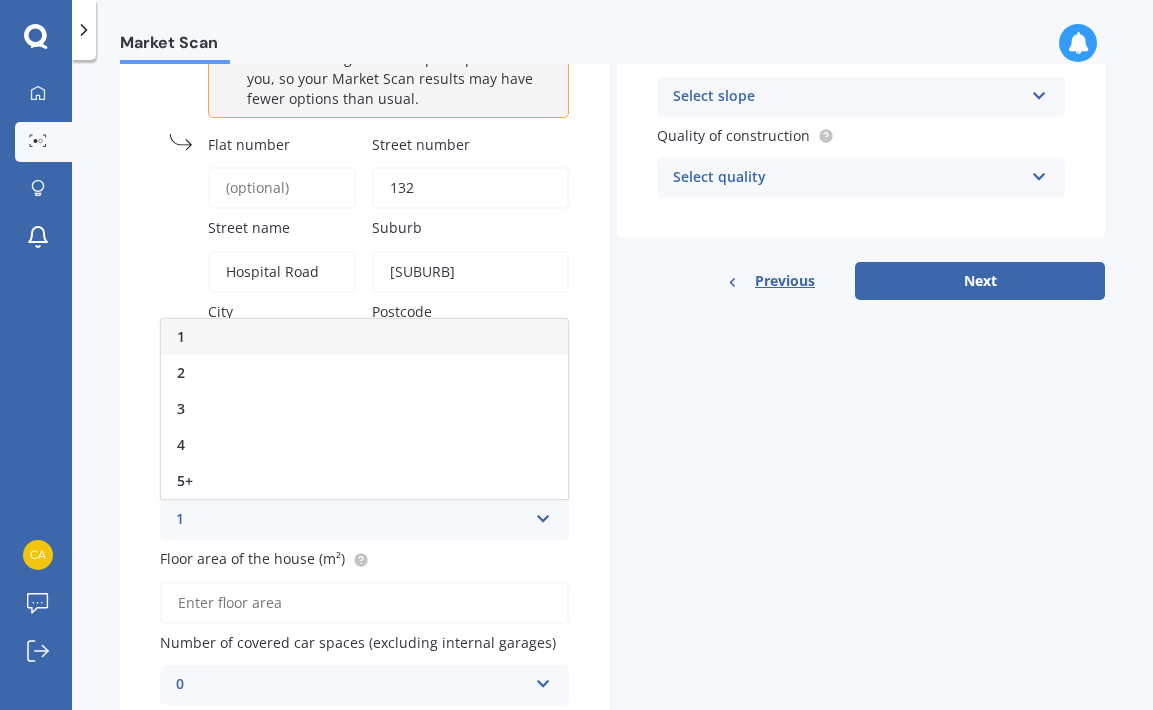 click on "1" at bounding box center (364, 337) 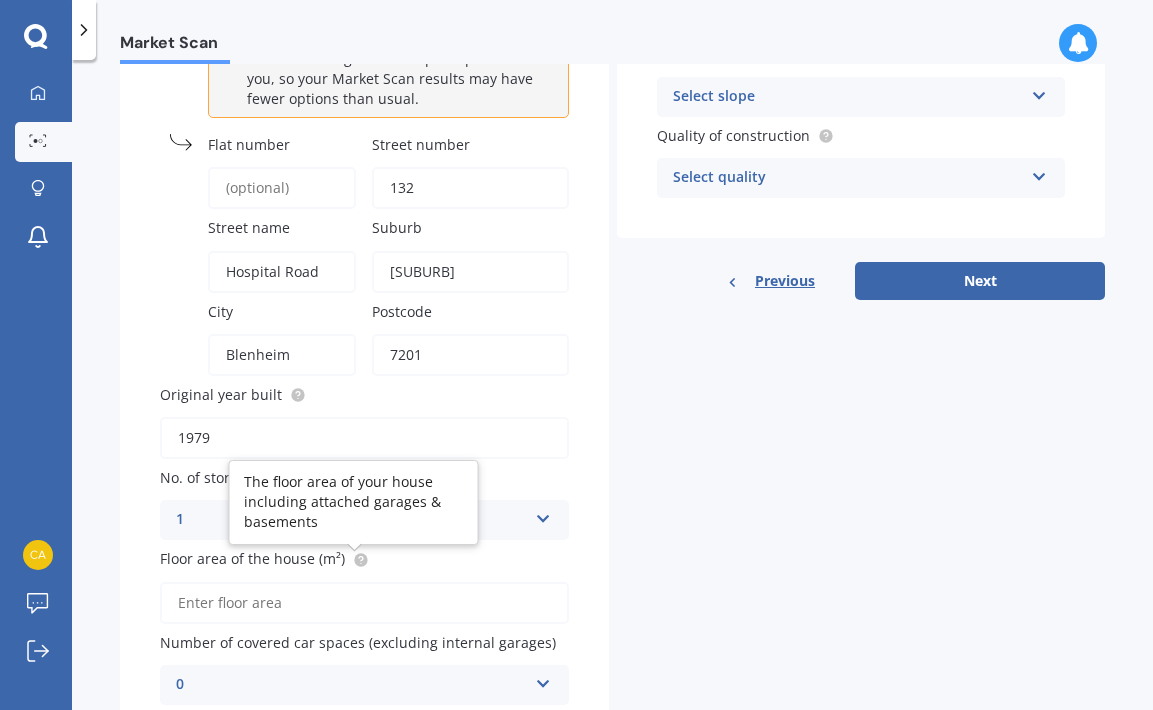 scroll, scrollTop: 411, scrollLeft: 0, axis: vertical 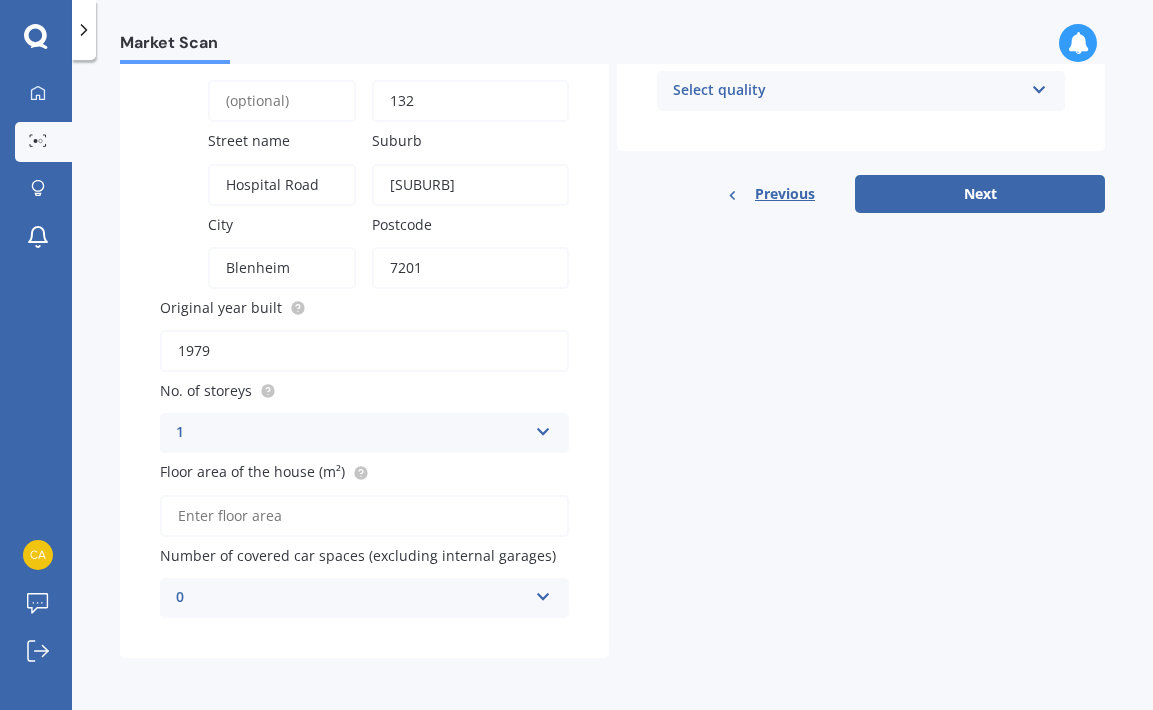 click on "Floor area of the house (m²)" at bounding box center (364, 516) 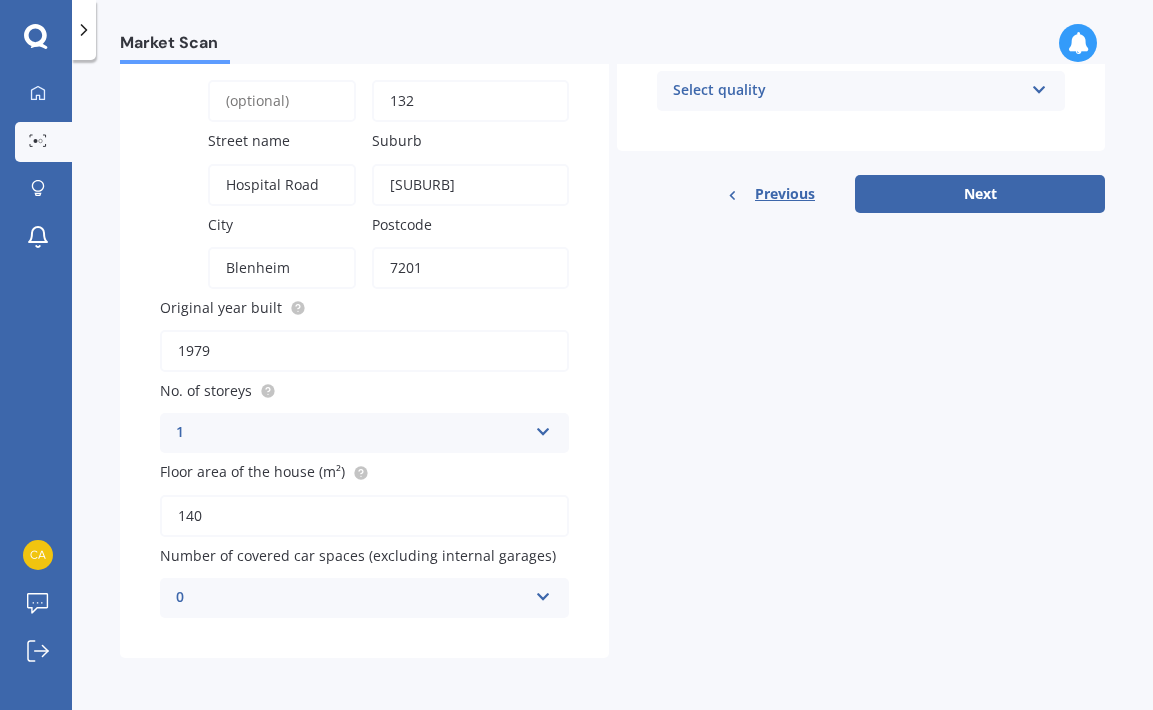 type on "140" 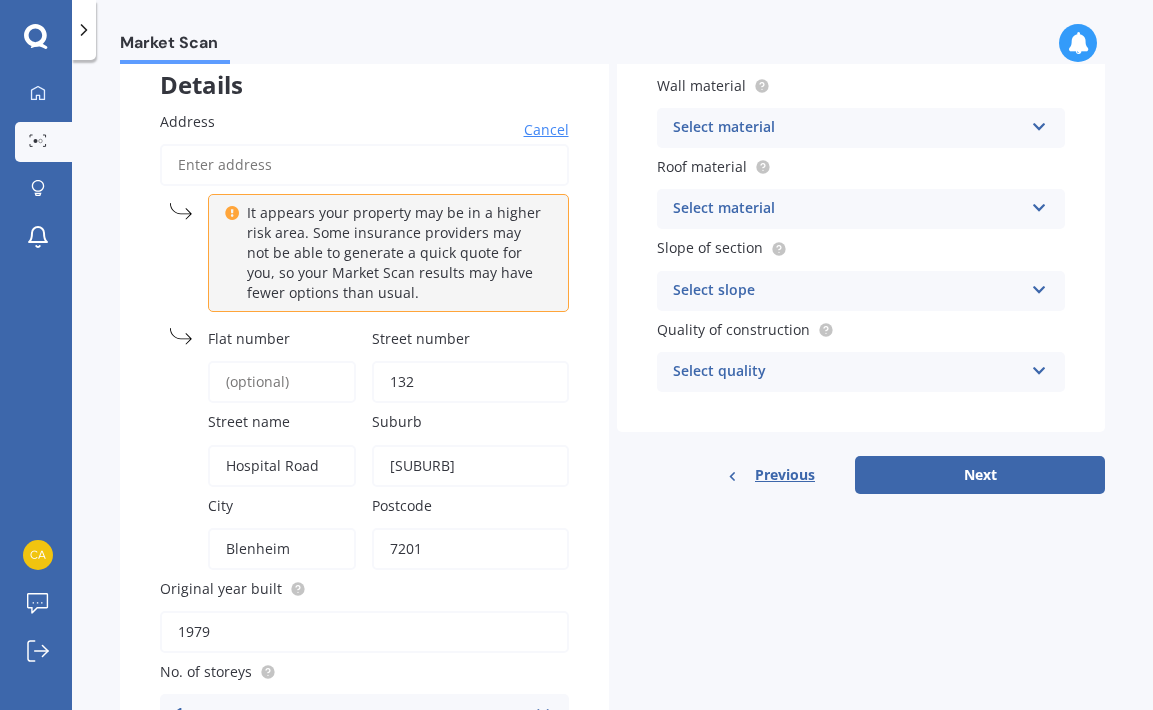 scroll, scrollTop: 0, scrollLeft: 0, axis: both 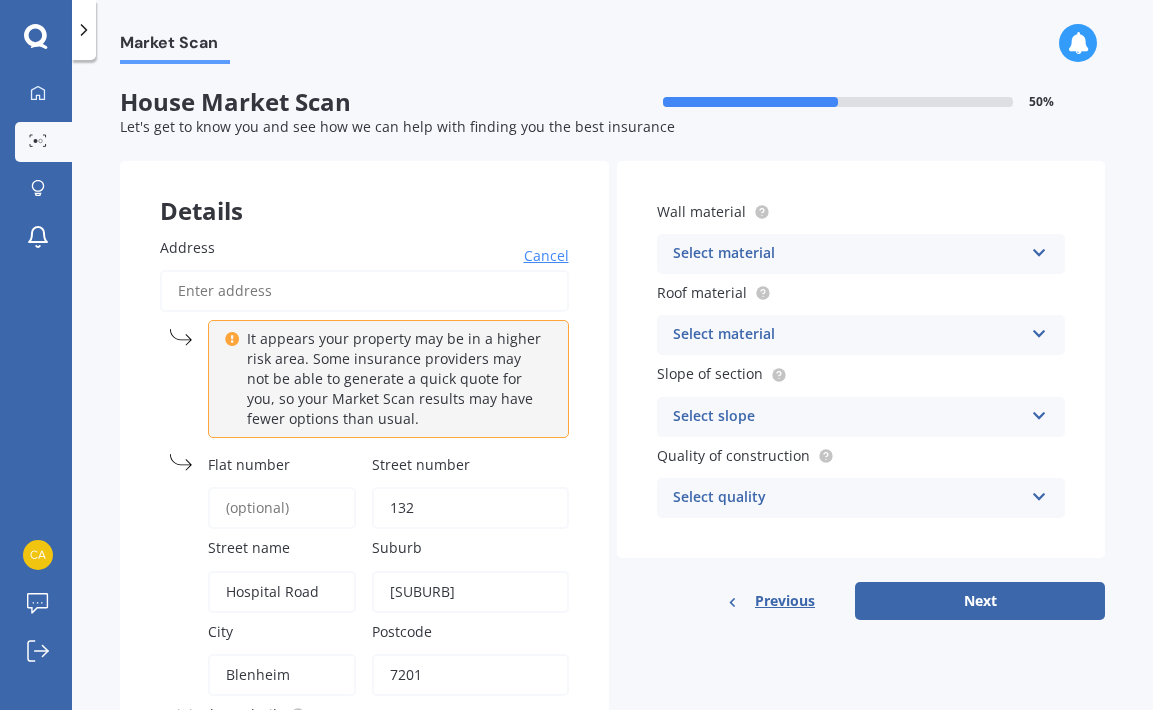 click on "Select material" at bounding box center (848, 254) 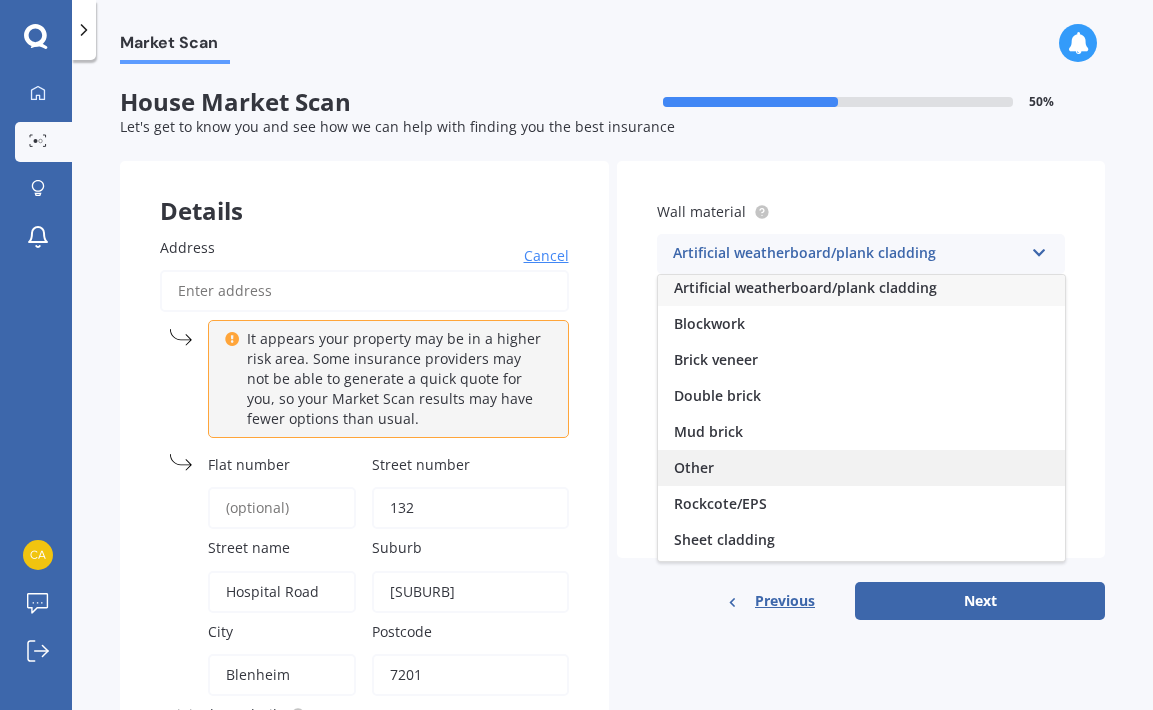 scroll, scrollTop: 0, scrollLeft: 0, axis: both 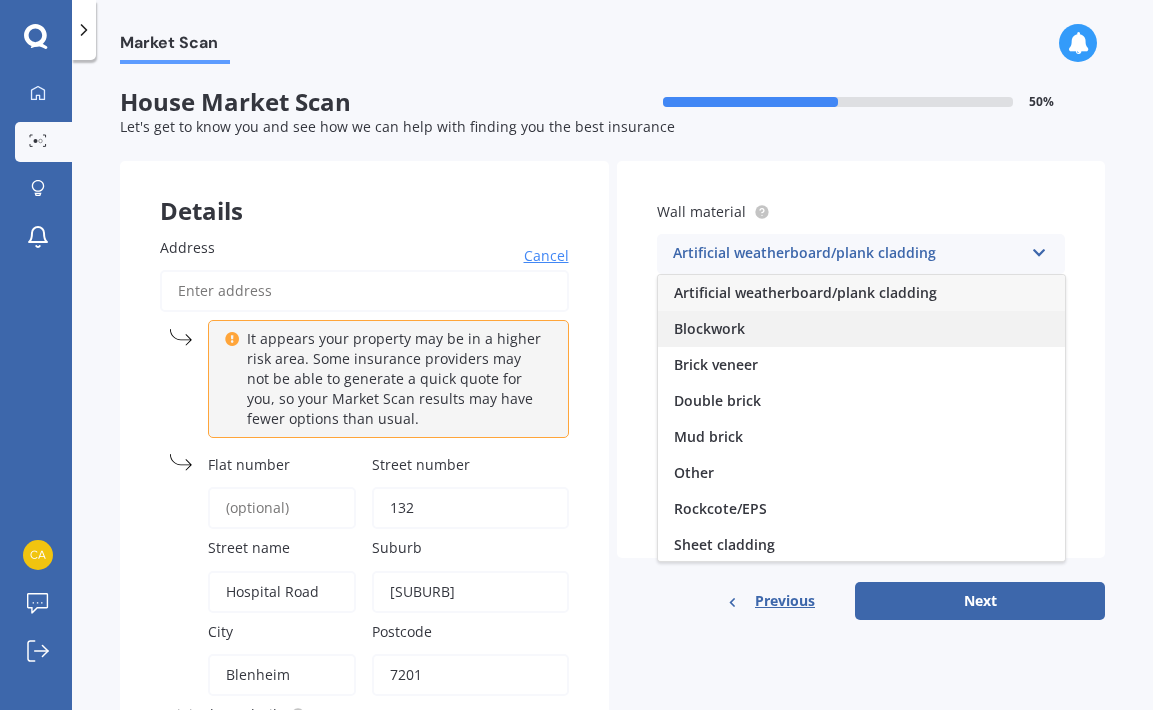 click on "Blockwork" at bounding box center [861, 329] 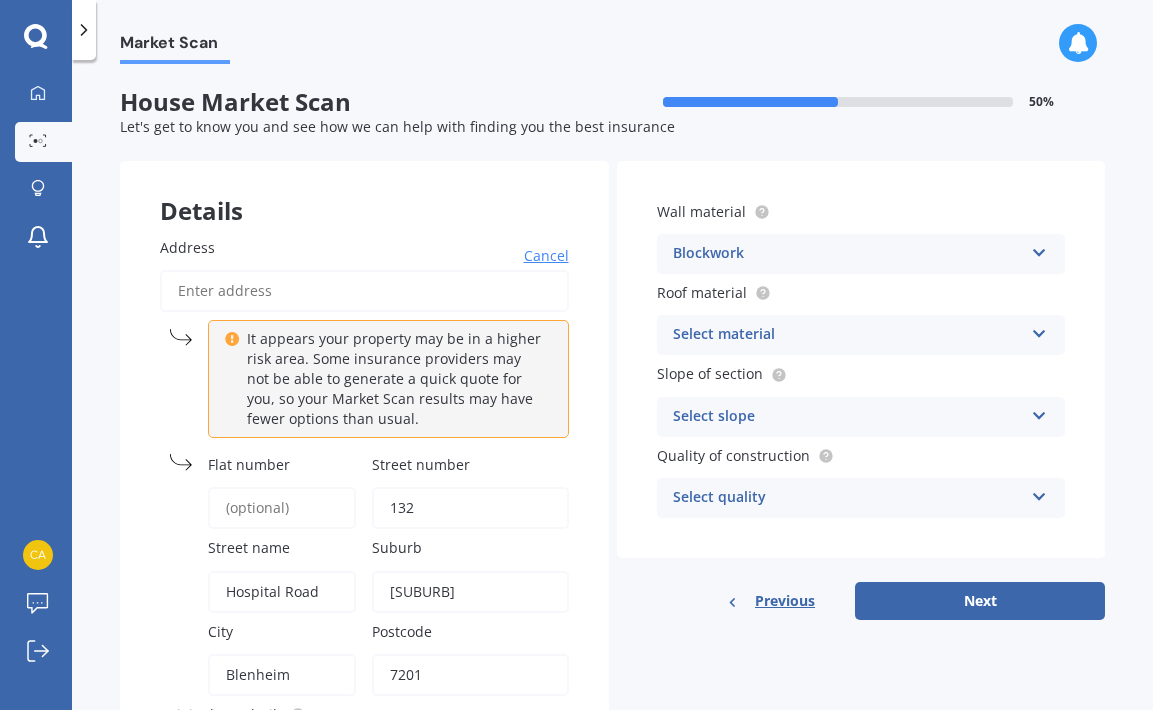 click on "Select material Flat fibre cement Flat membrane Flat metal covering Pitched concrete tiles Pitched fibre cement covering Pitched metal covering Pitched slate Pitched terracotta tiles Pitched timber shingles Other" at bounding box center [861, 335] 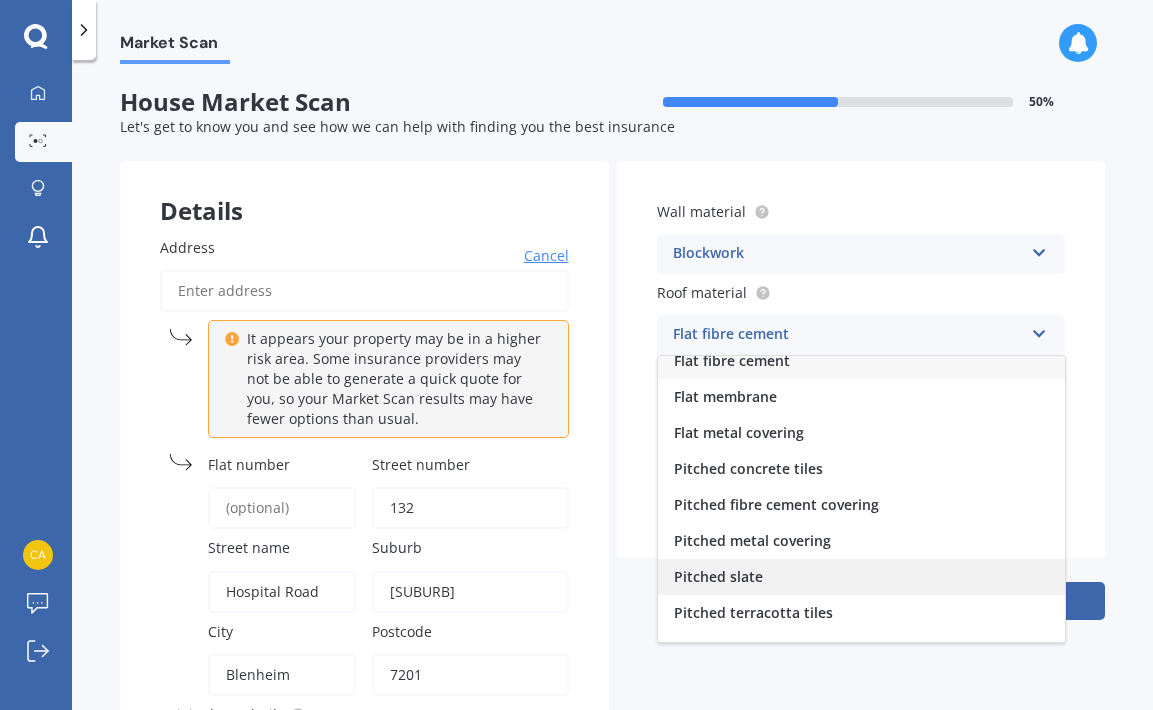 scroll, scrollTop: 0, scrollLeft: 0, axis: both 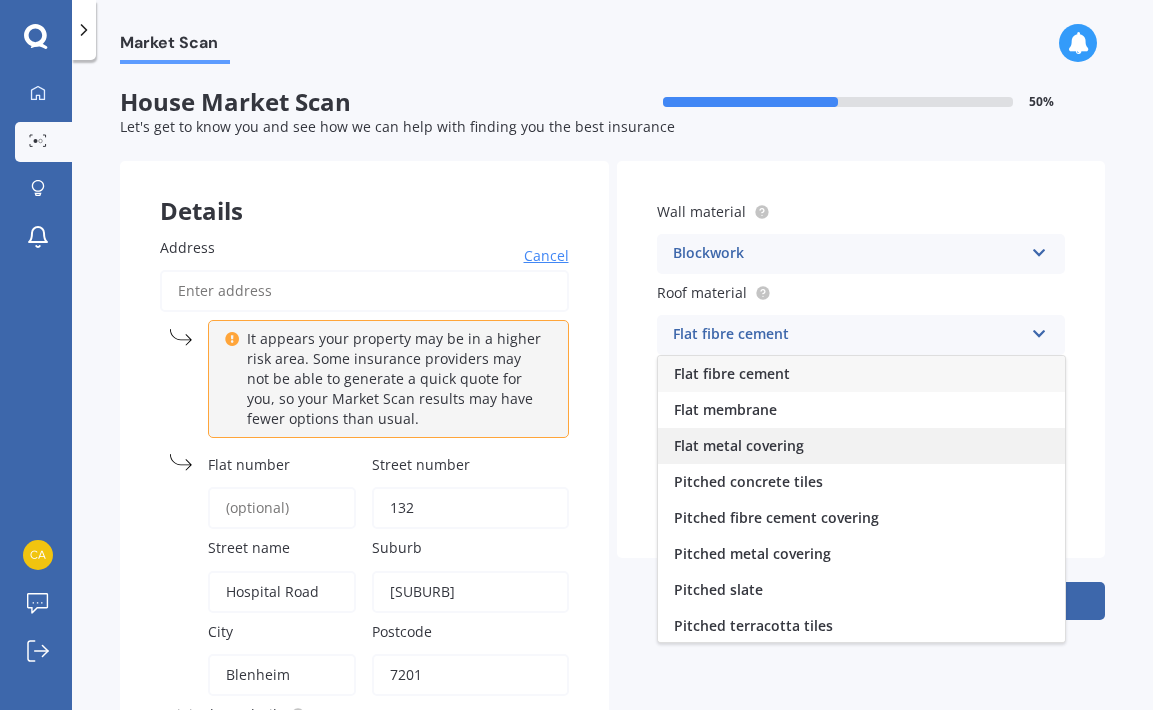 click on "Flat metal covering" at bounding box center [739, 445] 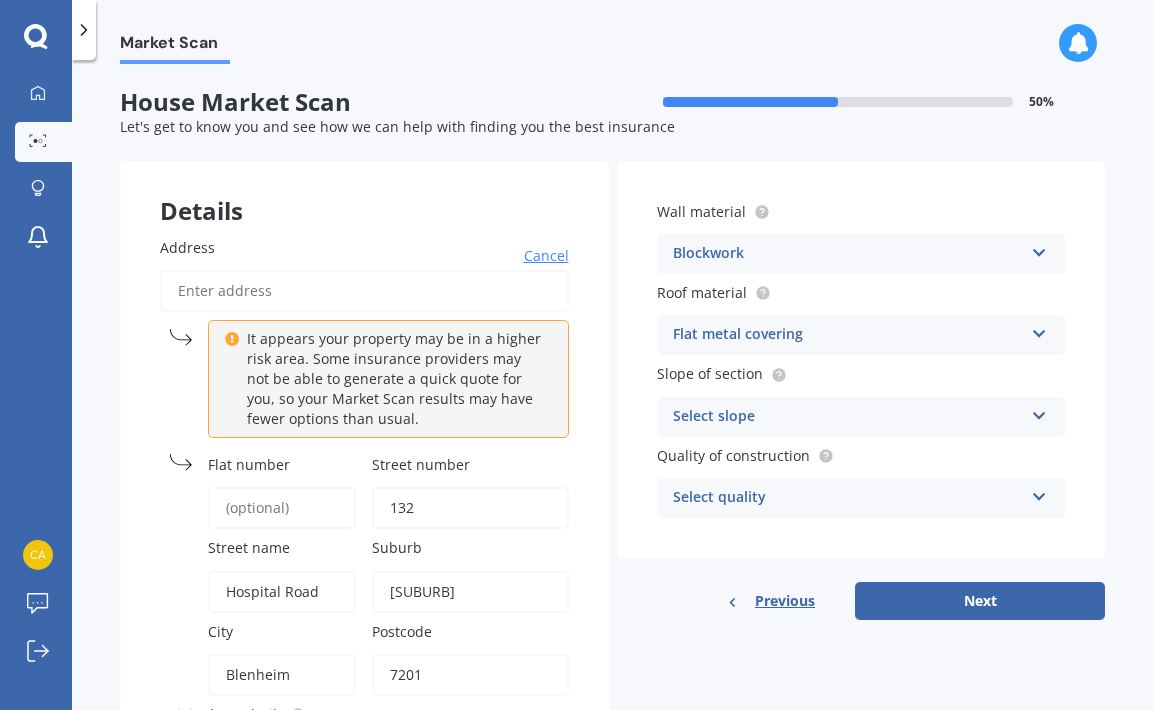 click on "Select slope" at bounding box center [848, 417] 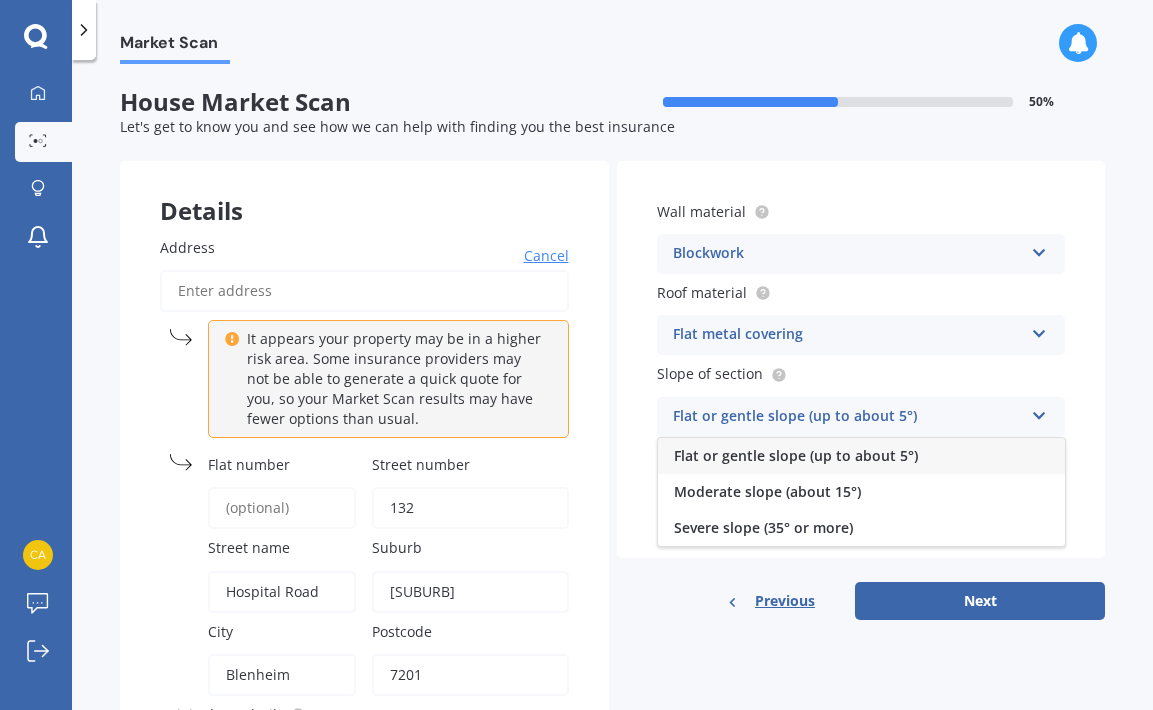click on "Flat or gentle slope (up to about 5°)" at bounding box center (796, 455) 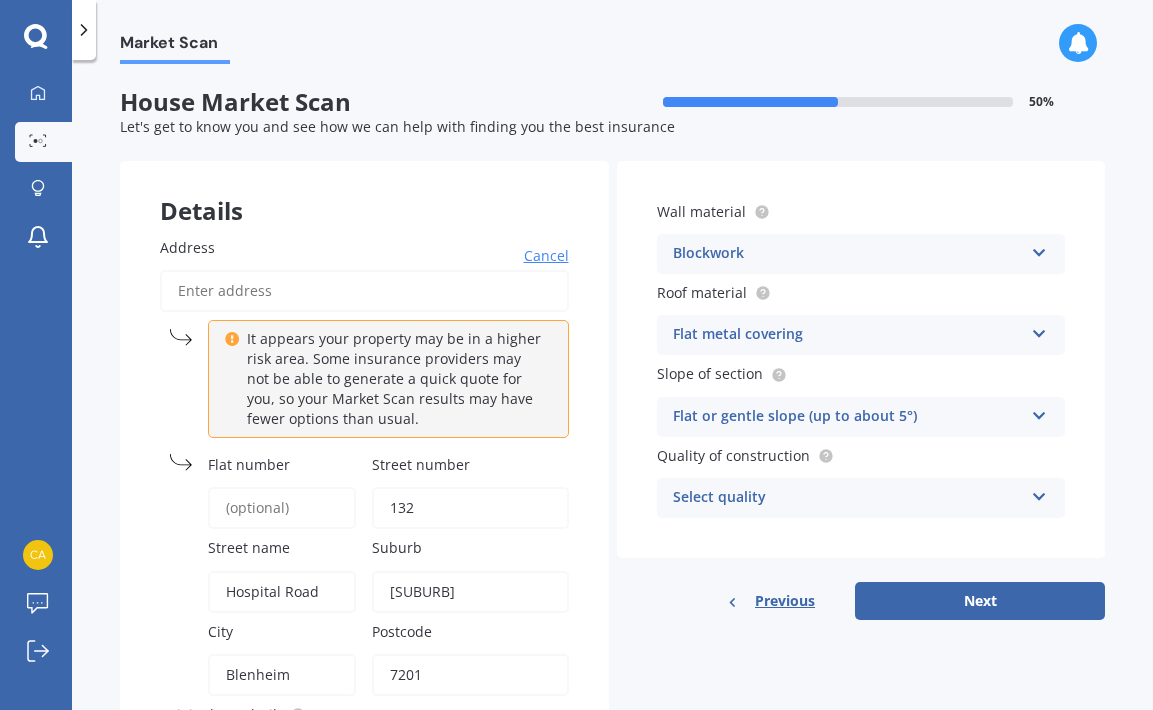 click on "Select quality" at bounding box center (848, 498) 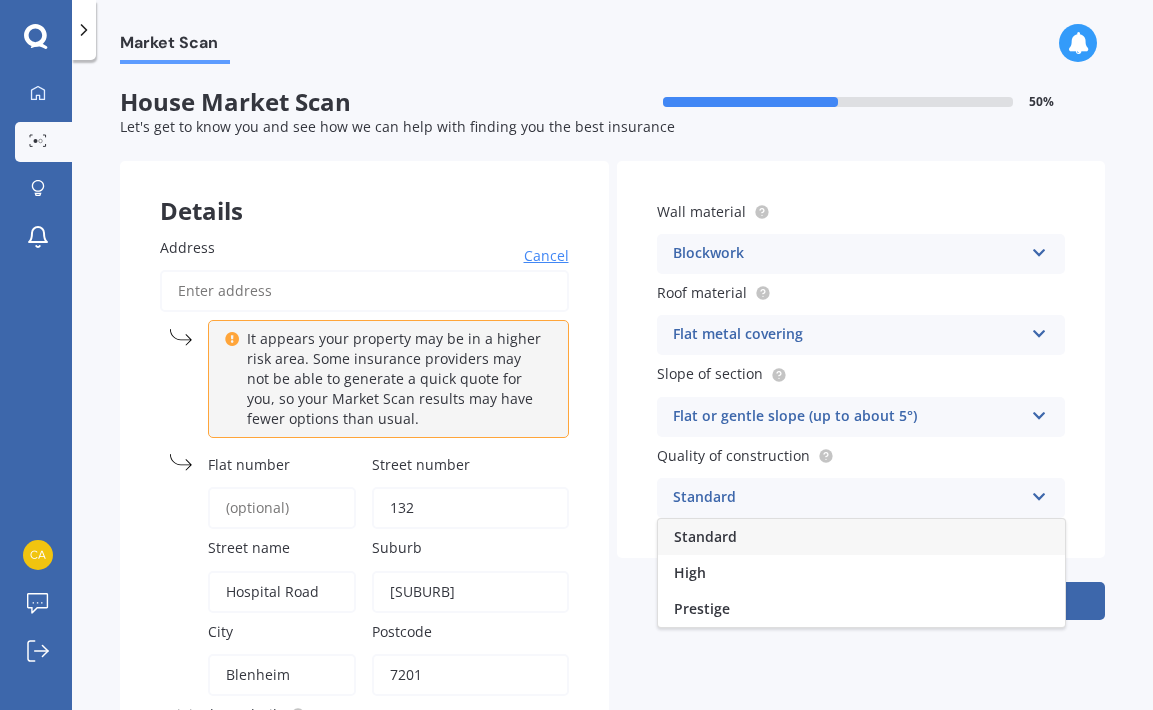 click on "Standard" at bounding box center [861, 537] 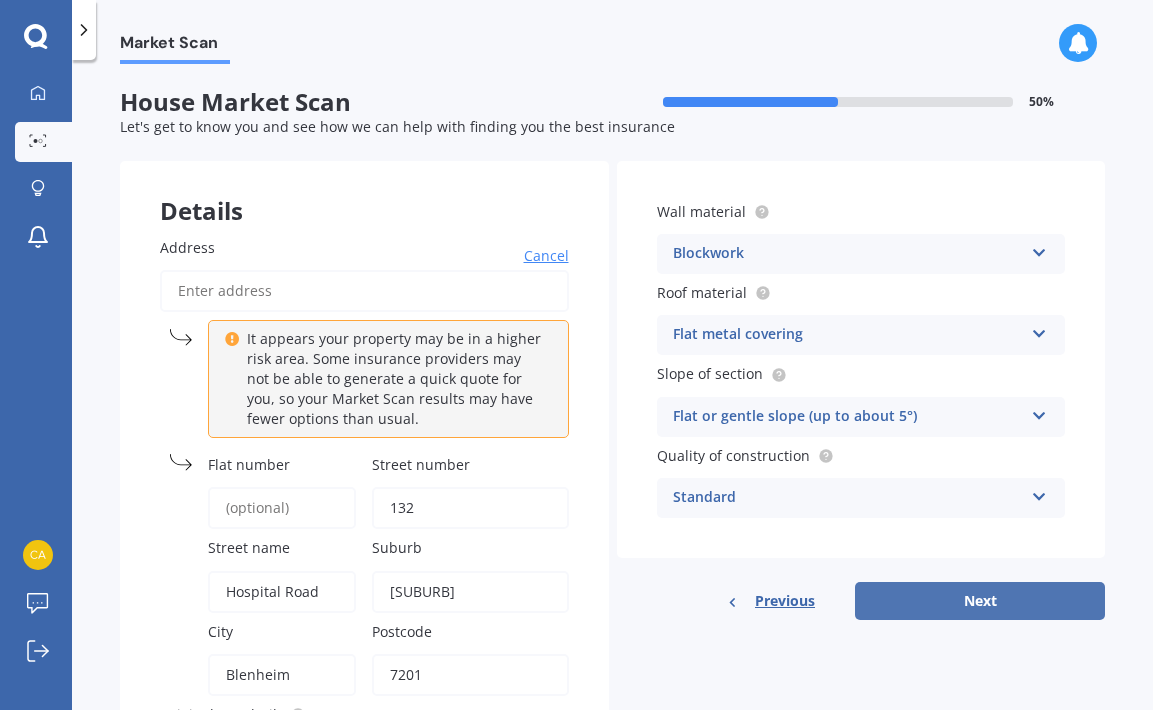 click on "Next" at bounding box center [980, 601] 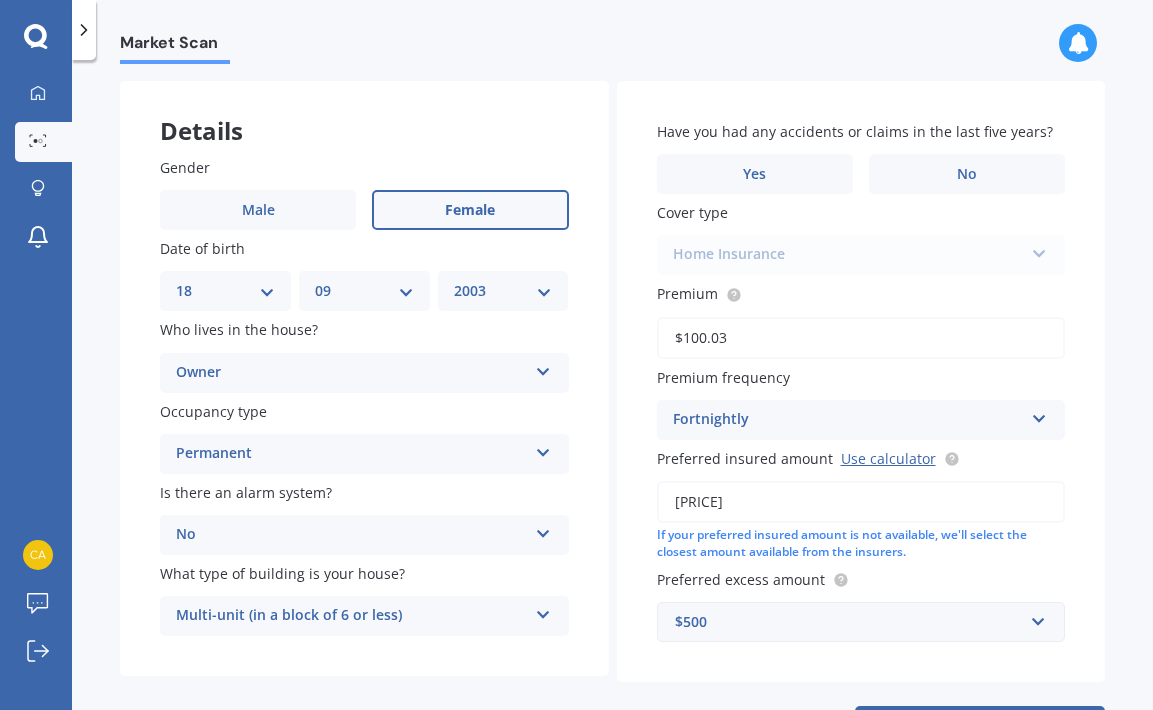 scroll, scrollTop: 67, scrollLeft: 0, axis: vertical 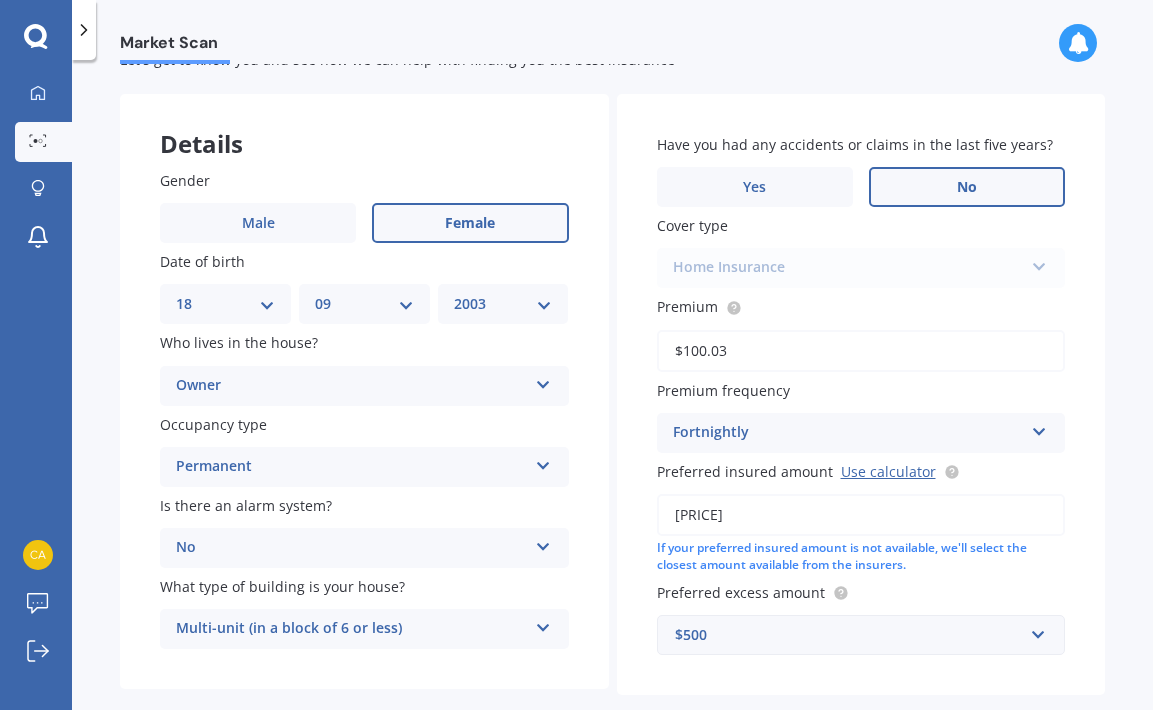 click on "No" at bounding box center [967, 187] 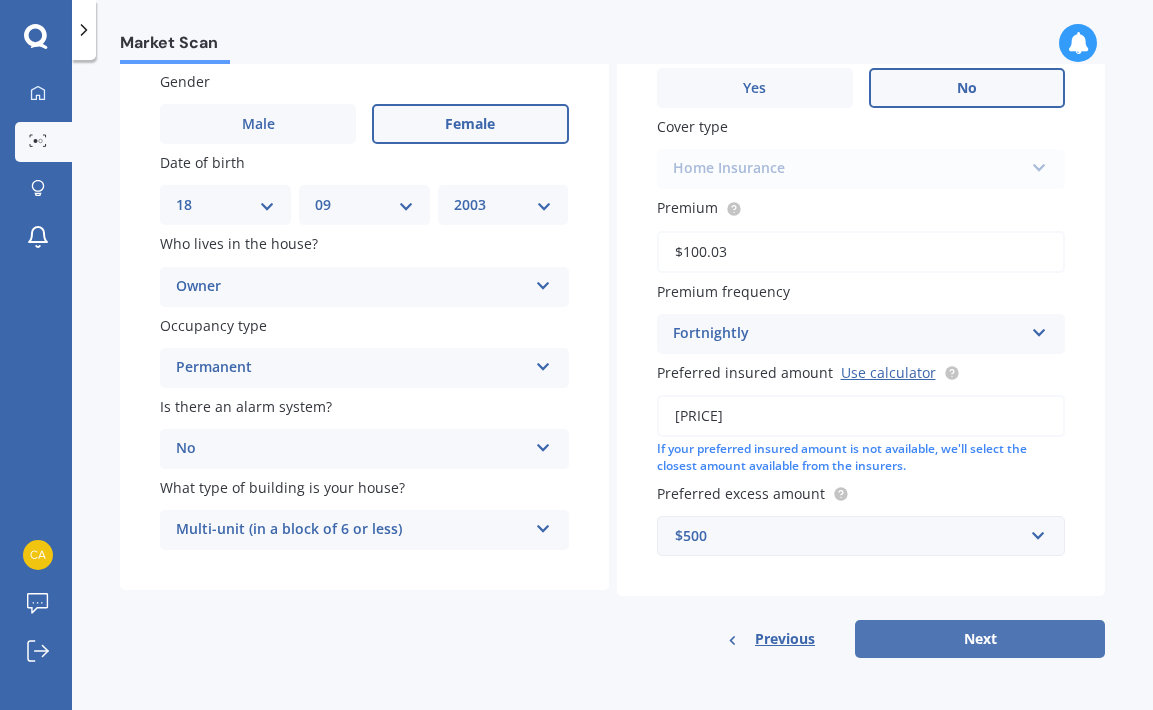click on "Next" at bounding box center [980, 639] 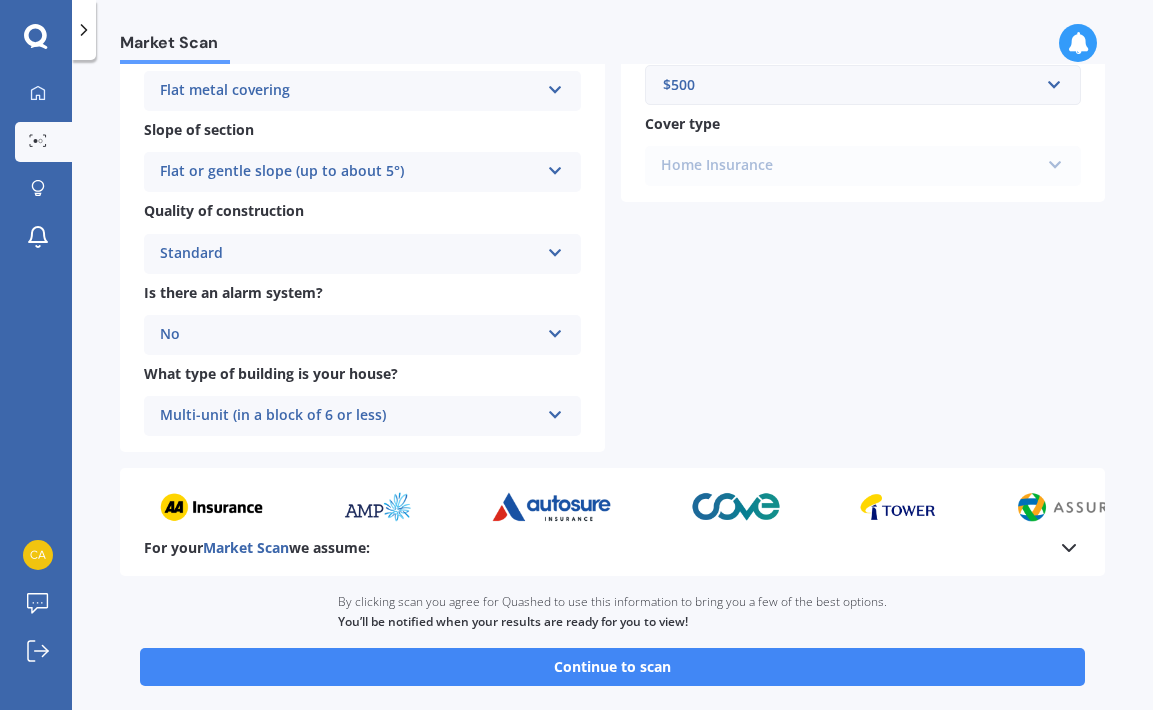 scroll, scrollTop: 811, scrollLeft: 0, axis: vertical 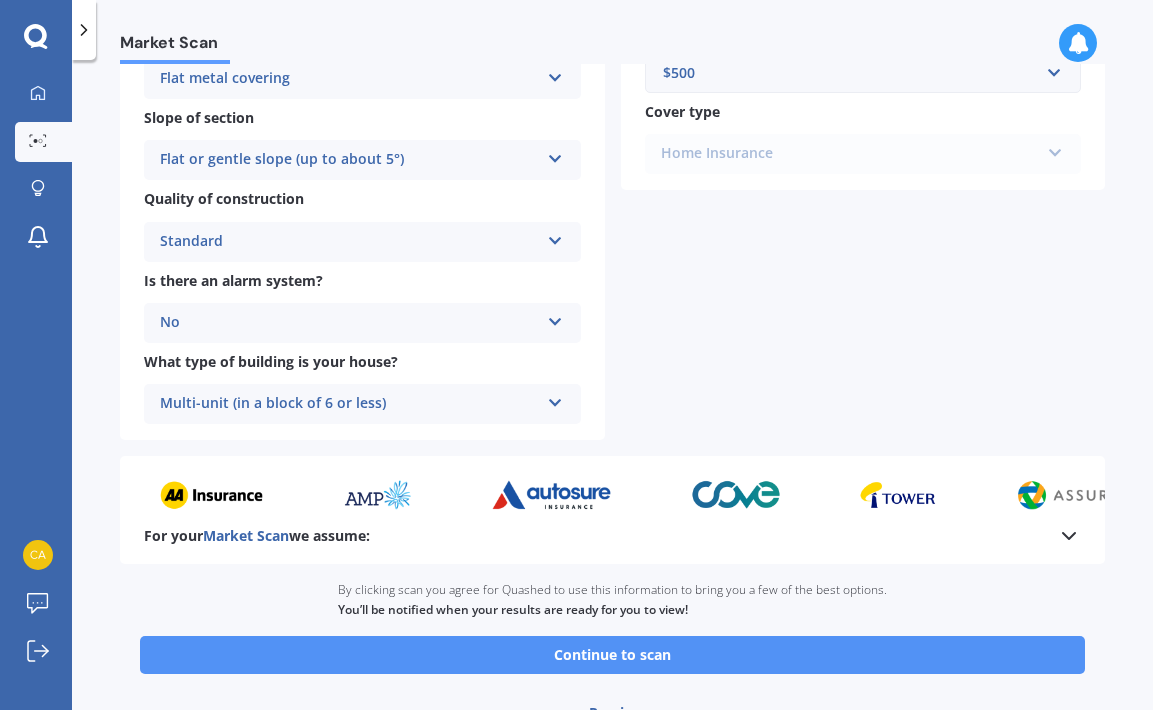 click on "Continue to scan" at bounding box center (612, 655) 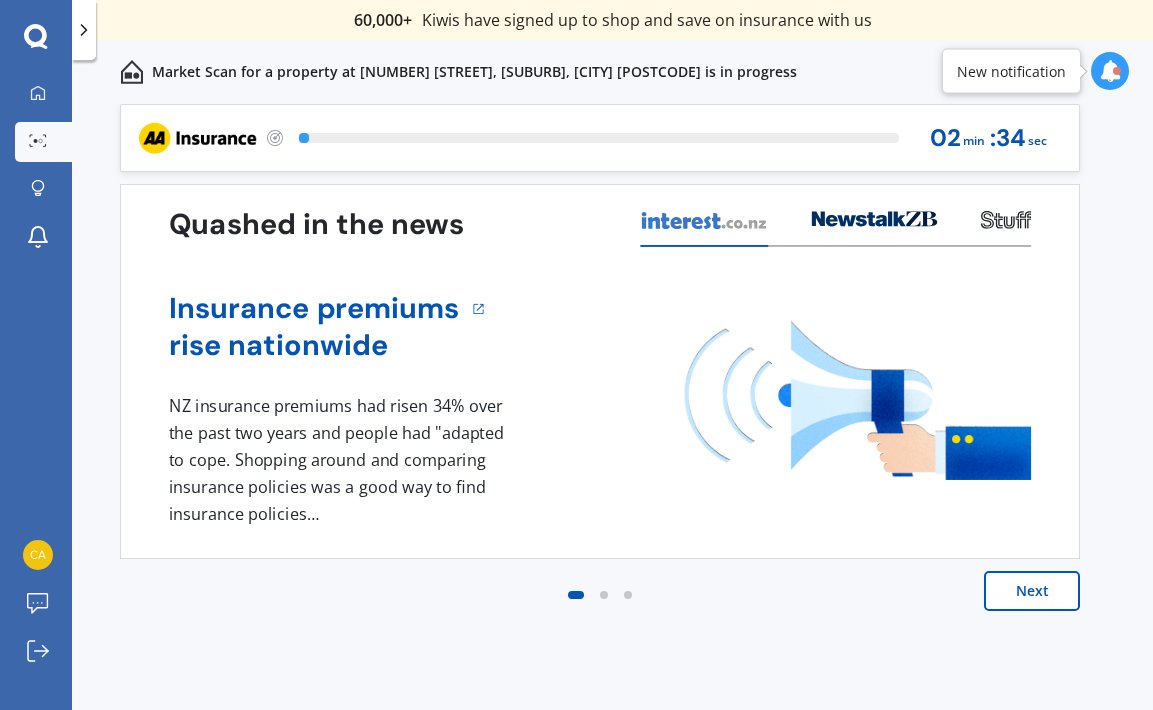 scroll, scrollTop: 0, scrollLeft: 0, axis: both 